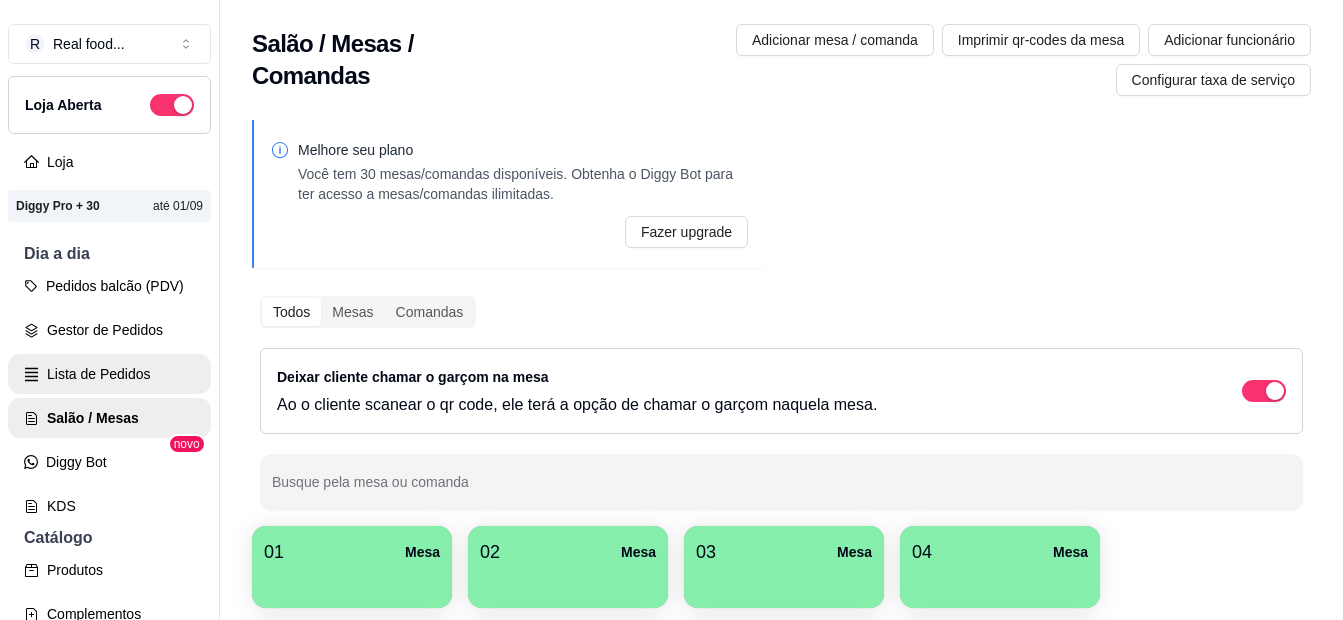 scroll, scrollTop: 0, scrollLeft: 0, axis: both 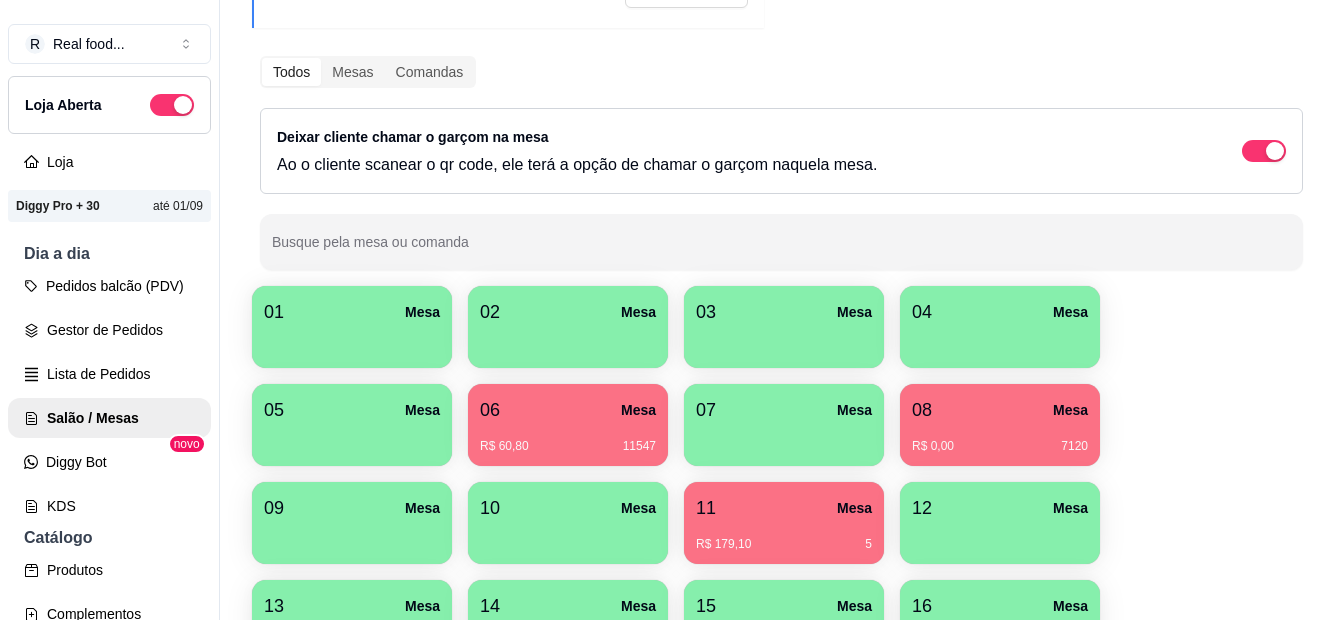 click on "R$ 179,10 5" at bounding box center (784, 544) 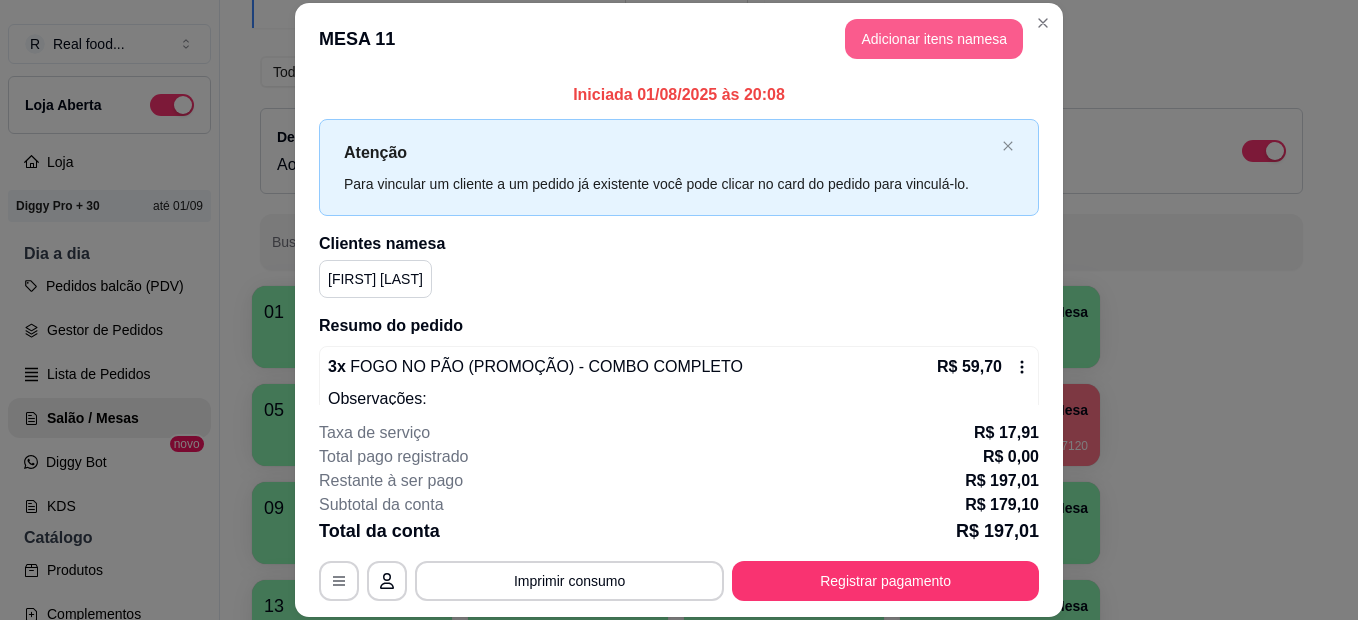click on "Adicionar itens na  mesa" at bounding box center [934, 39] 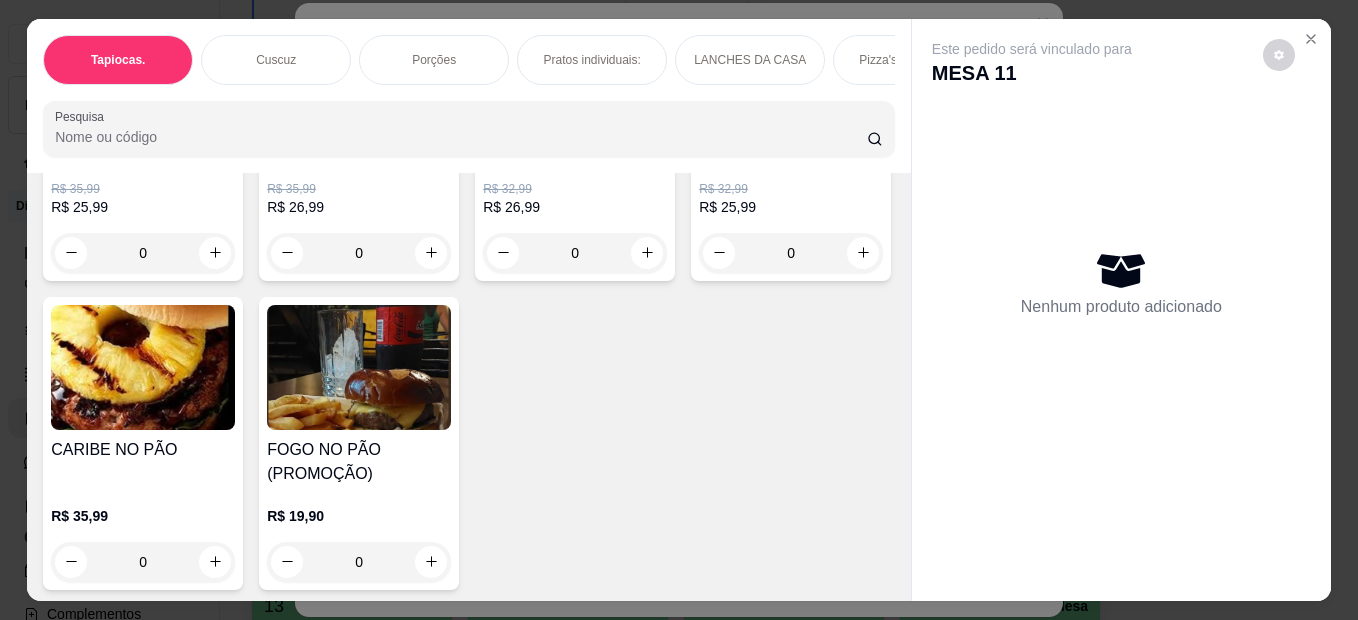 scroll, scrollTop: 2707, scrollLeft: 0, axis: vertical 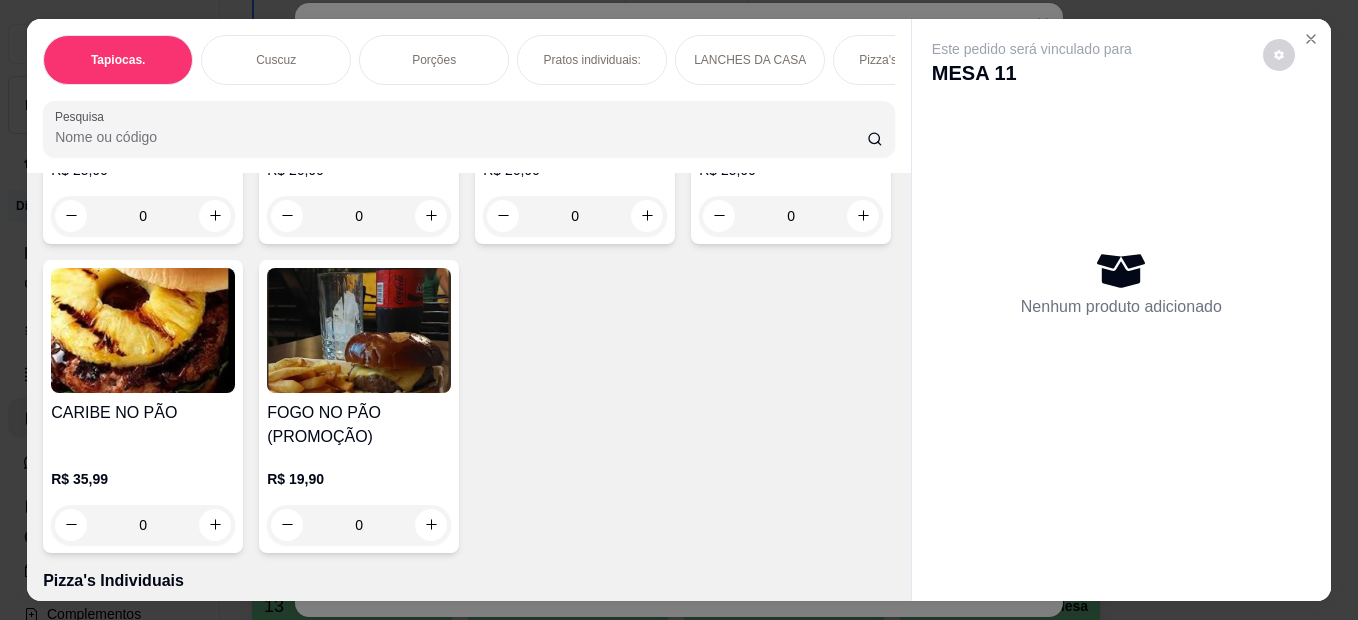 click on "0" at bounding box center (359, 525) 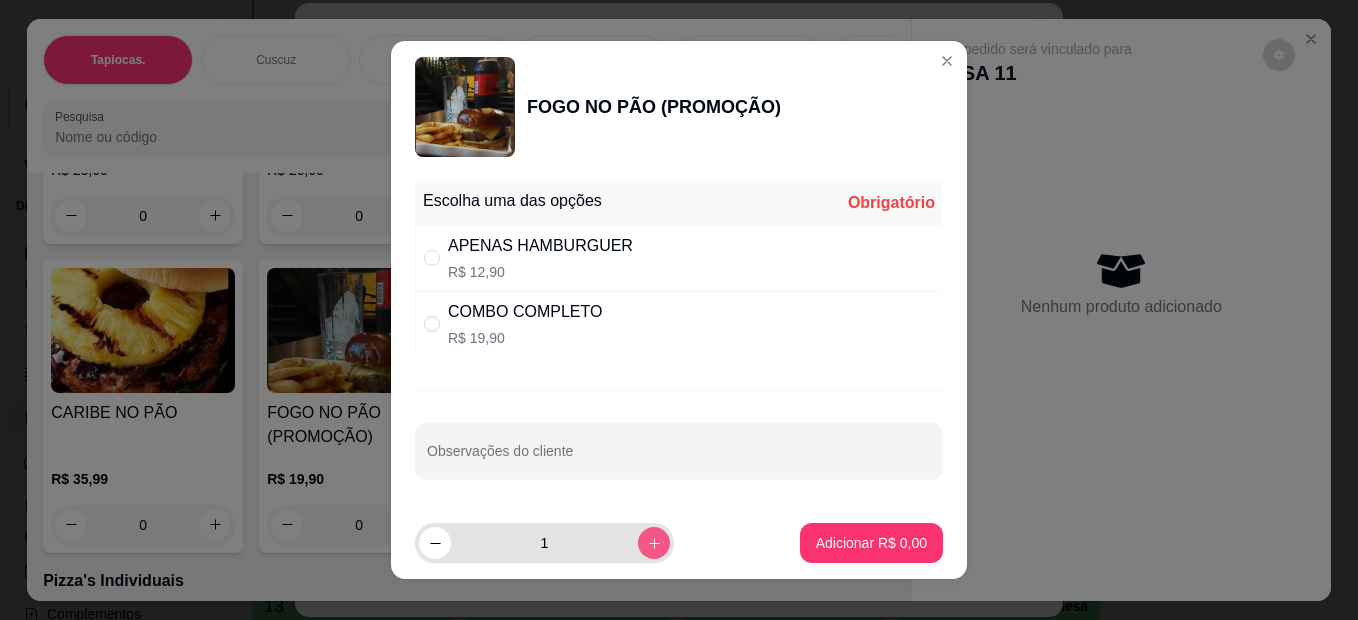 click 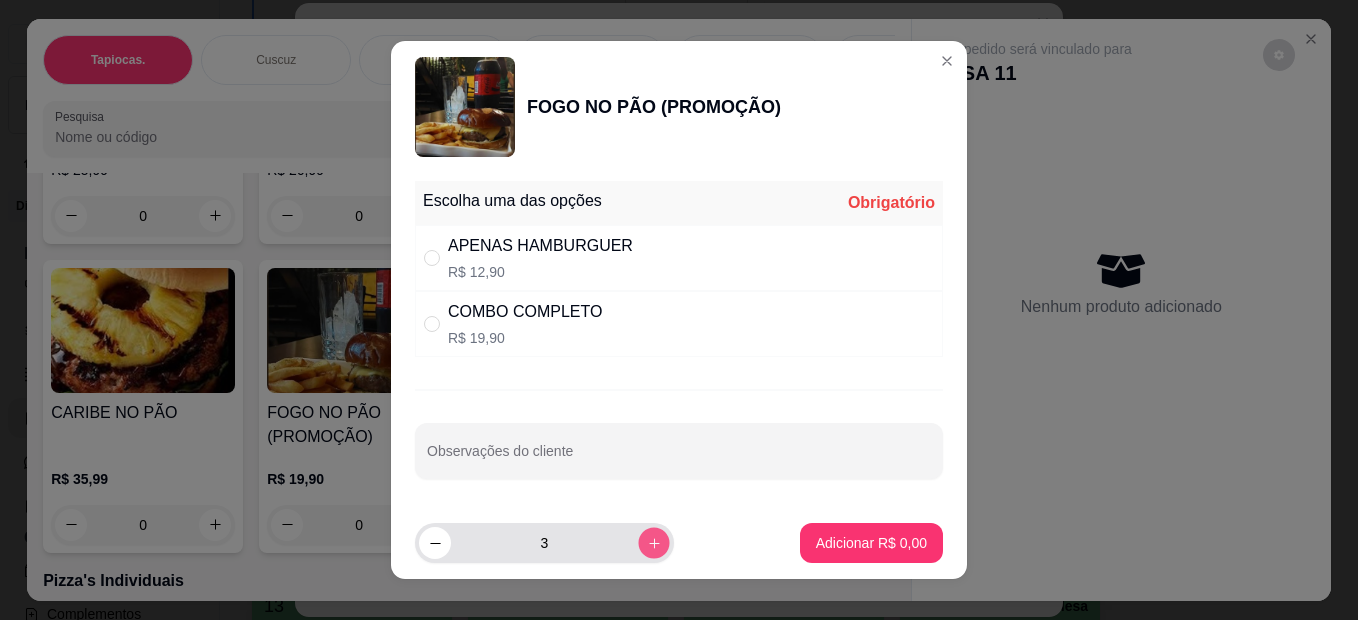 click 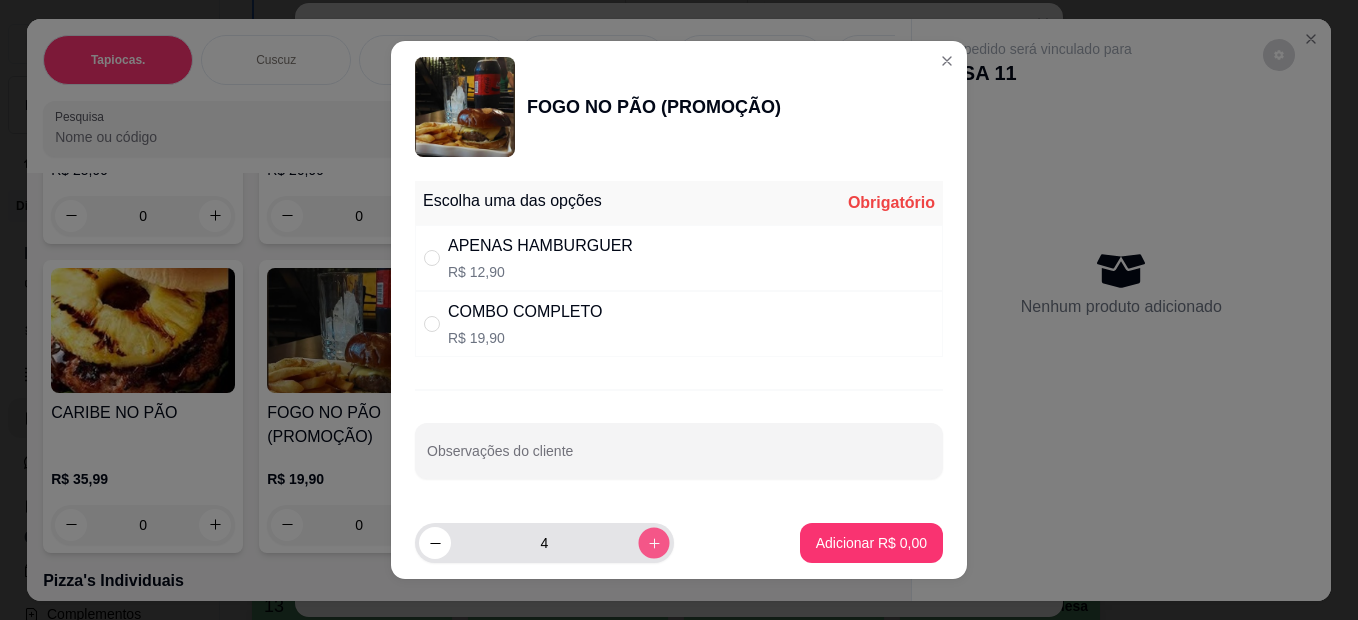 click 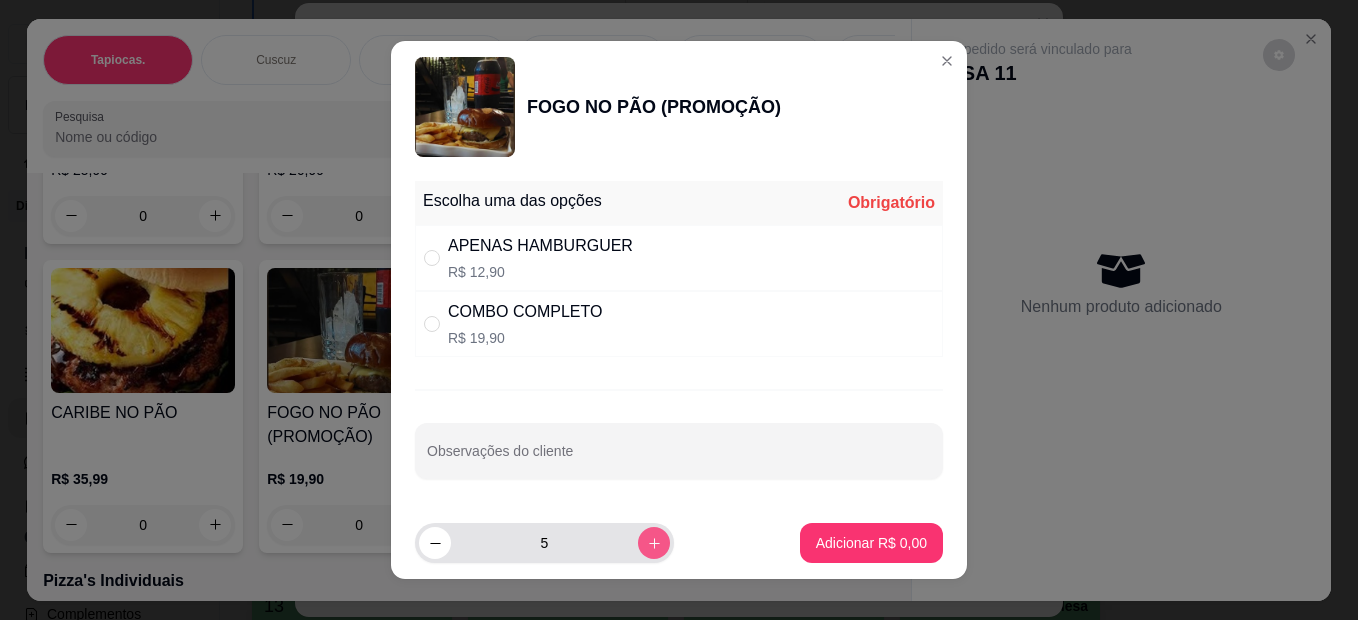 click 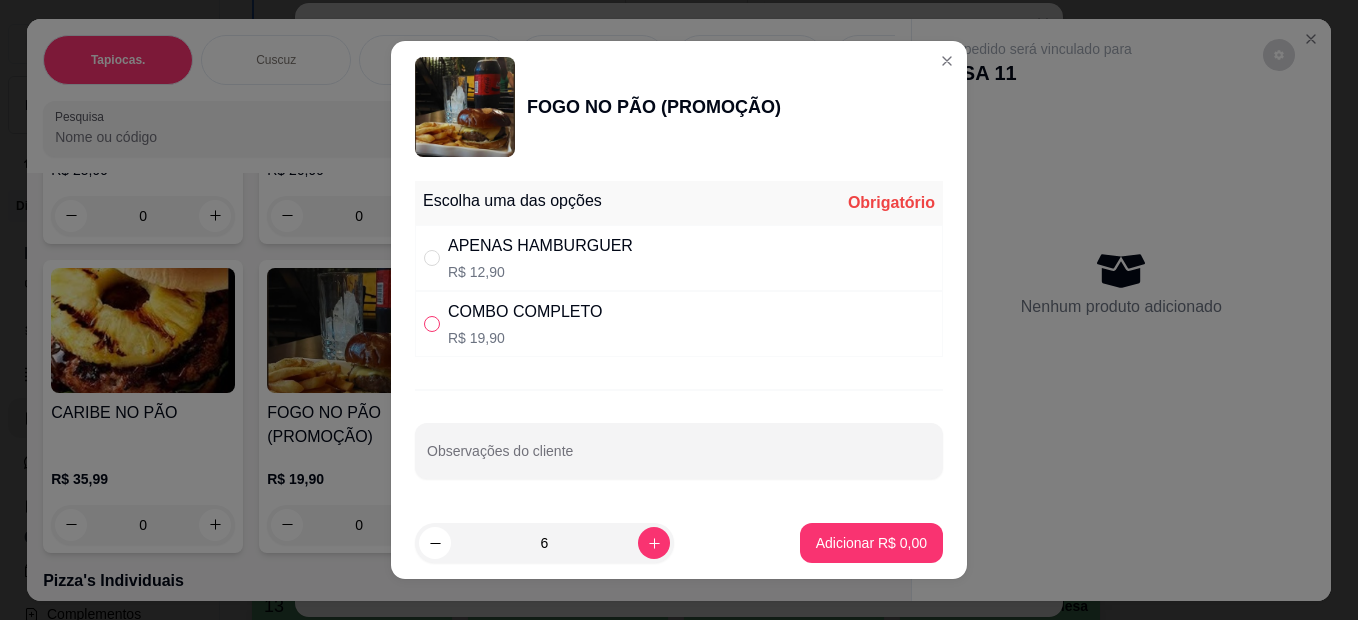 click at bounding box center (432, 324) 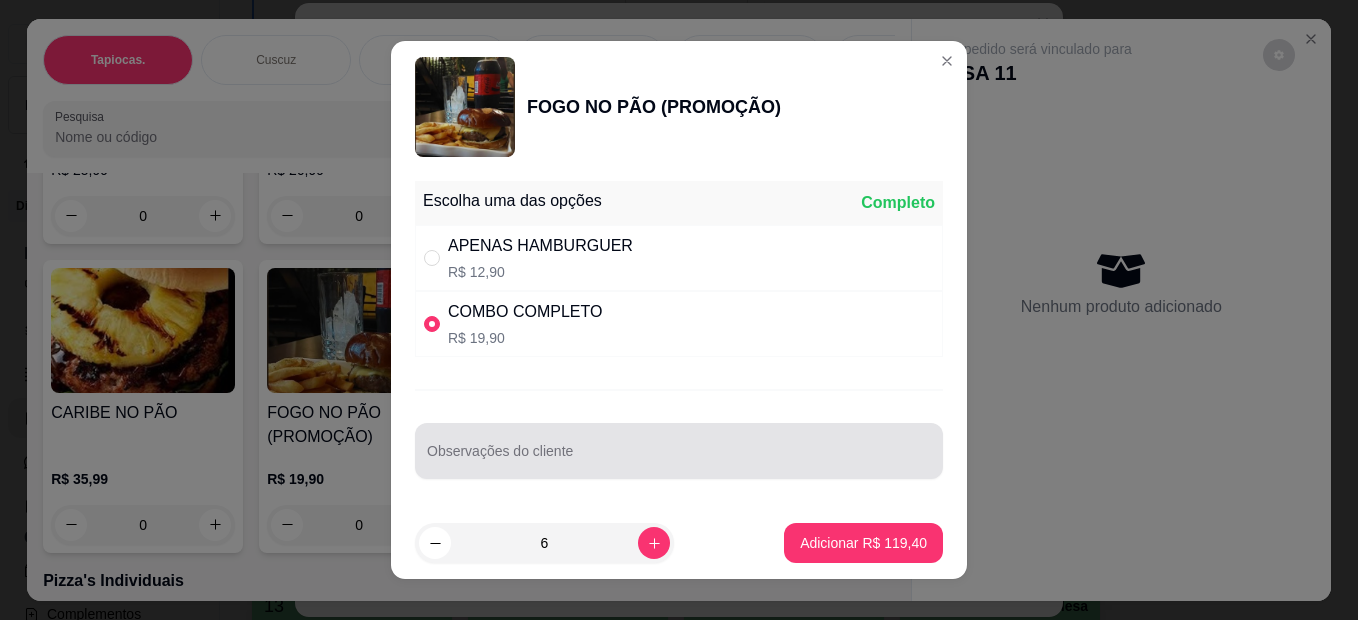 click on "Observações do cliente" at bounding box center (679, 451) 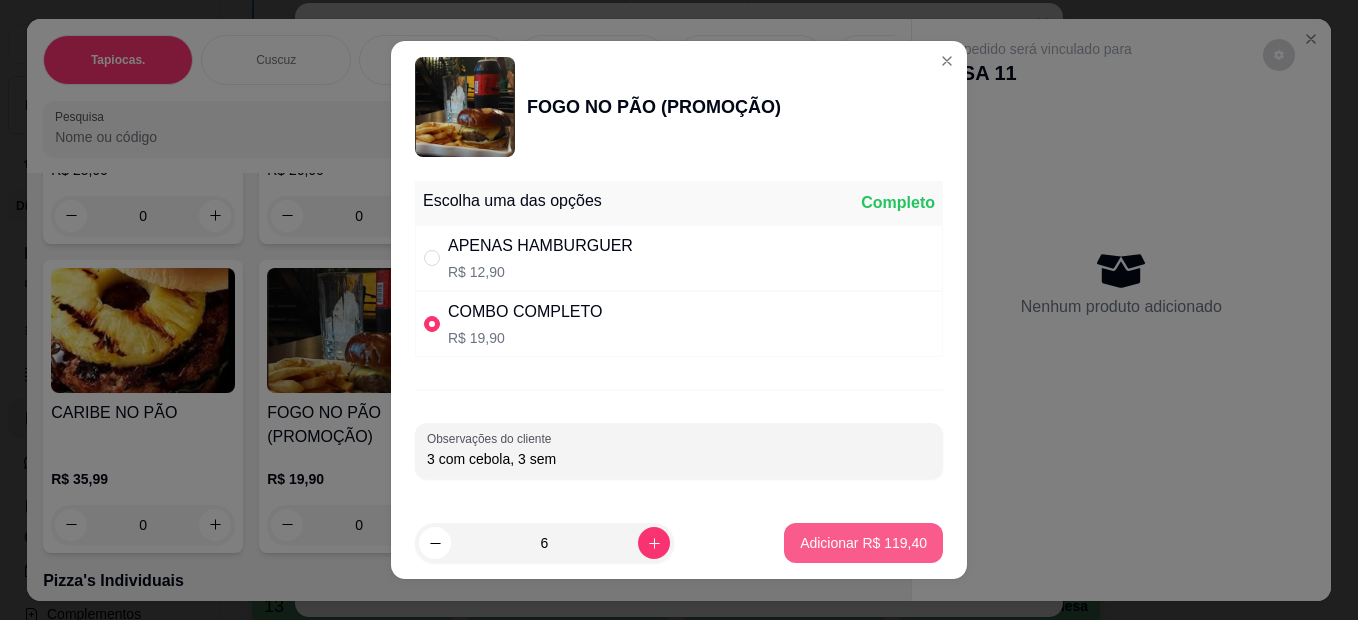 type on "3 com cebola, 3 sem" 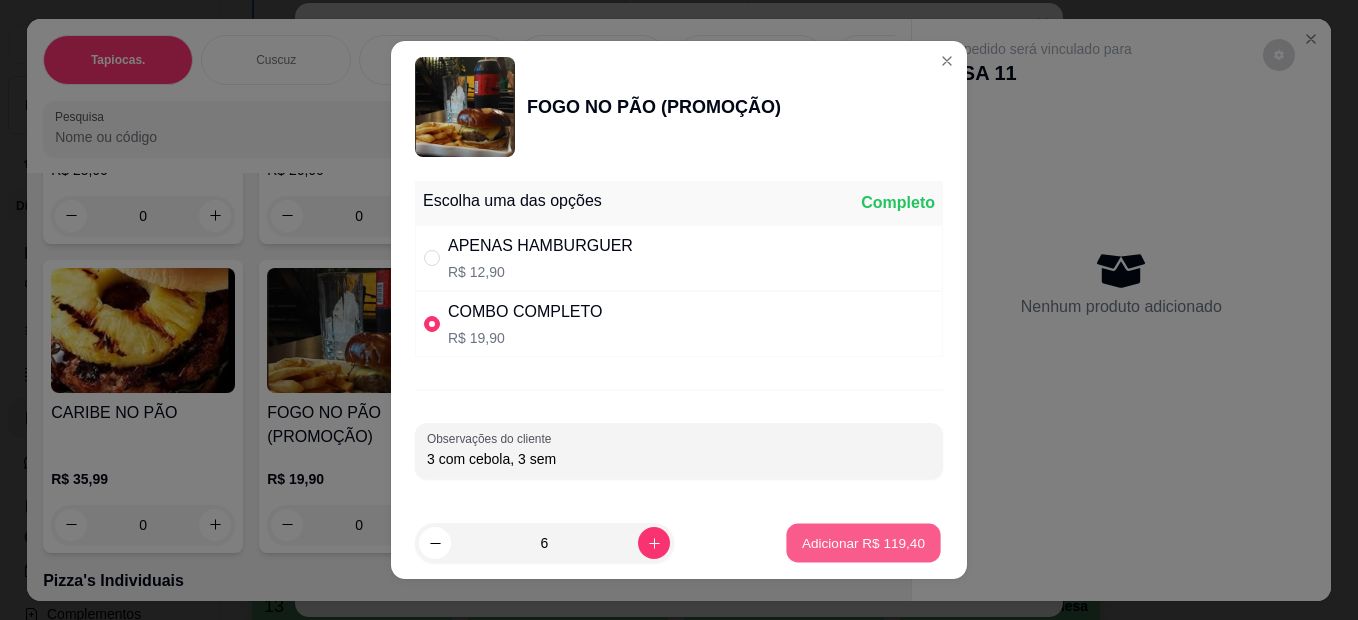 click on "Adicionar   R$ 119,40" at bounding box center [863, 542] 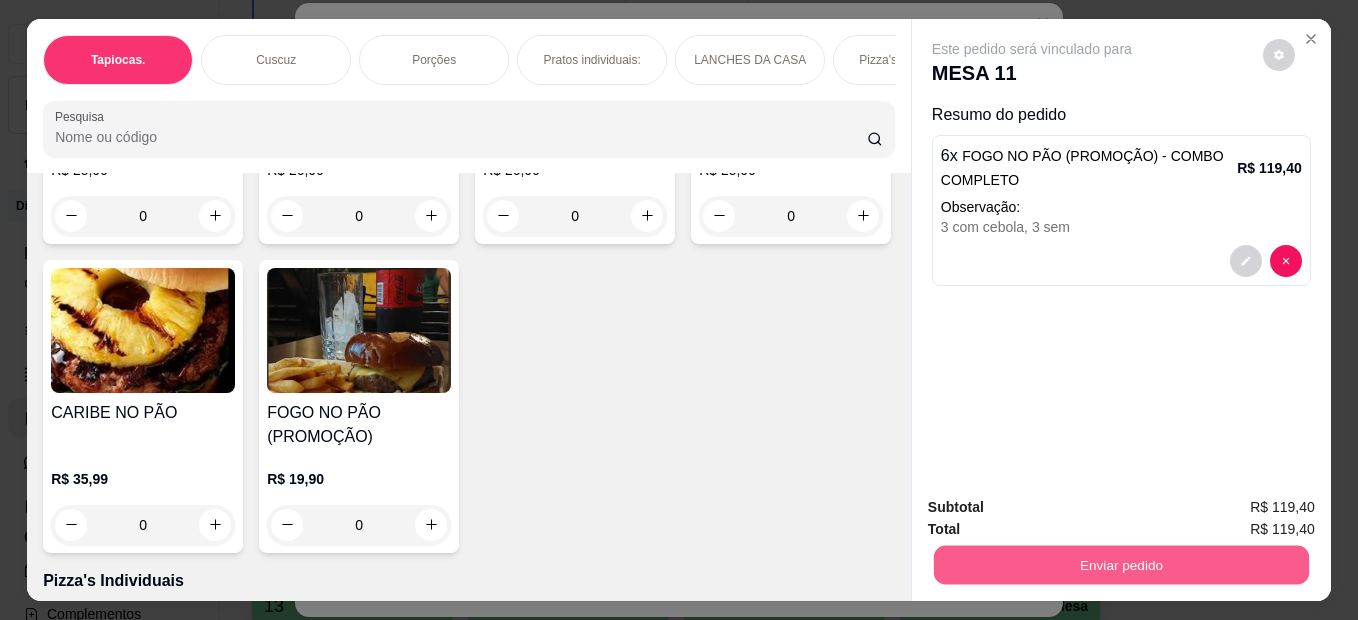 click on "Enviar pedido" at bounding box center (1121, 565) 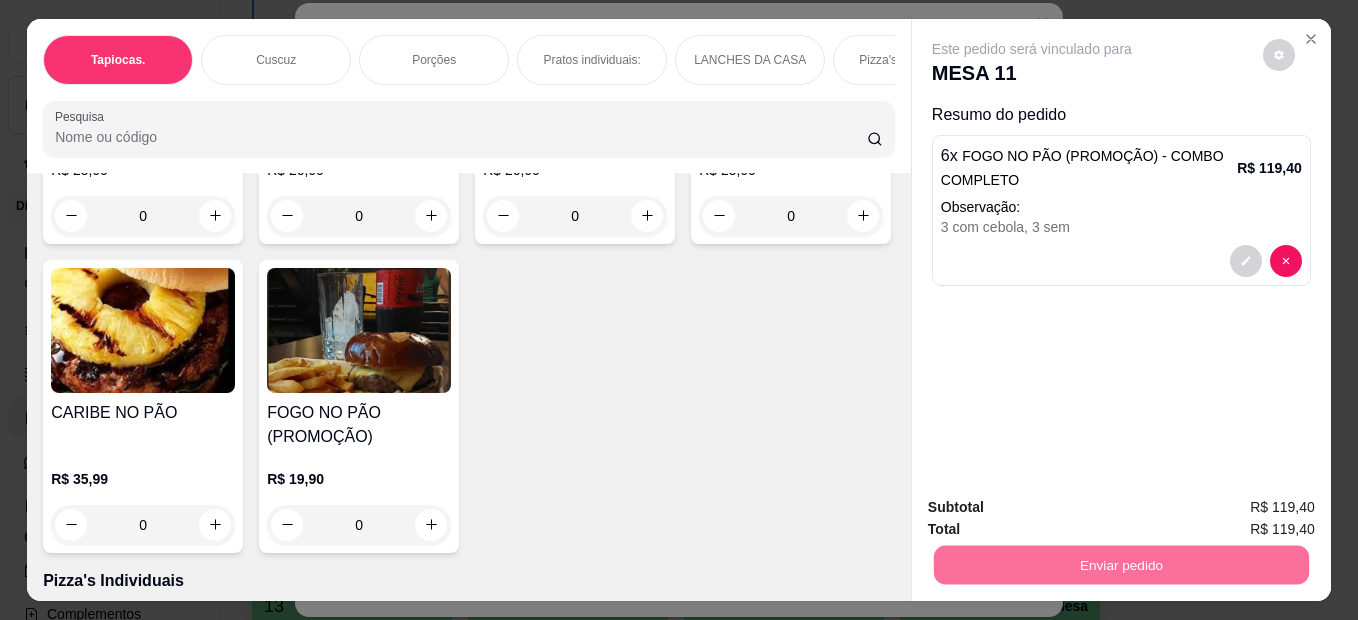 click on "Não registrar e enviar pedido" at bounding box center [1055, 508] 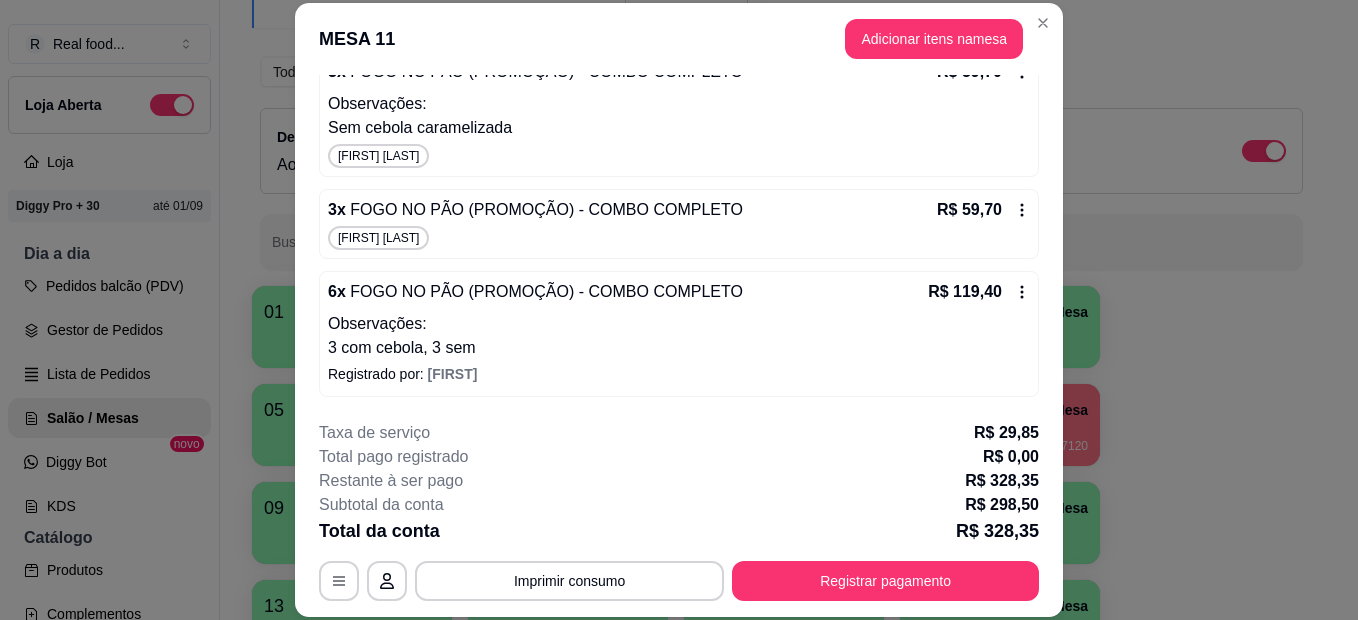 scroll, scrollTop: 0, scrollLeft: 0, axis: both 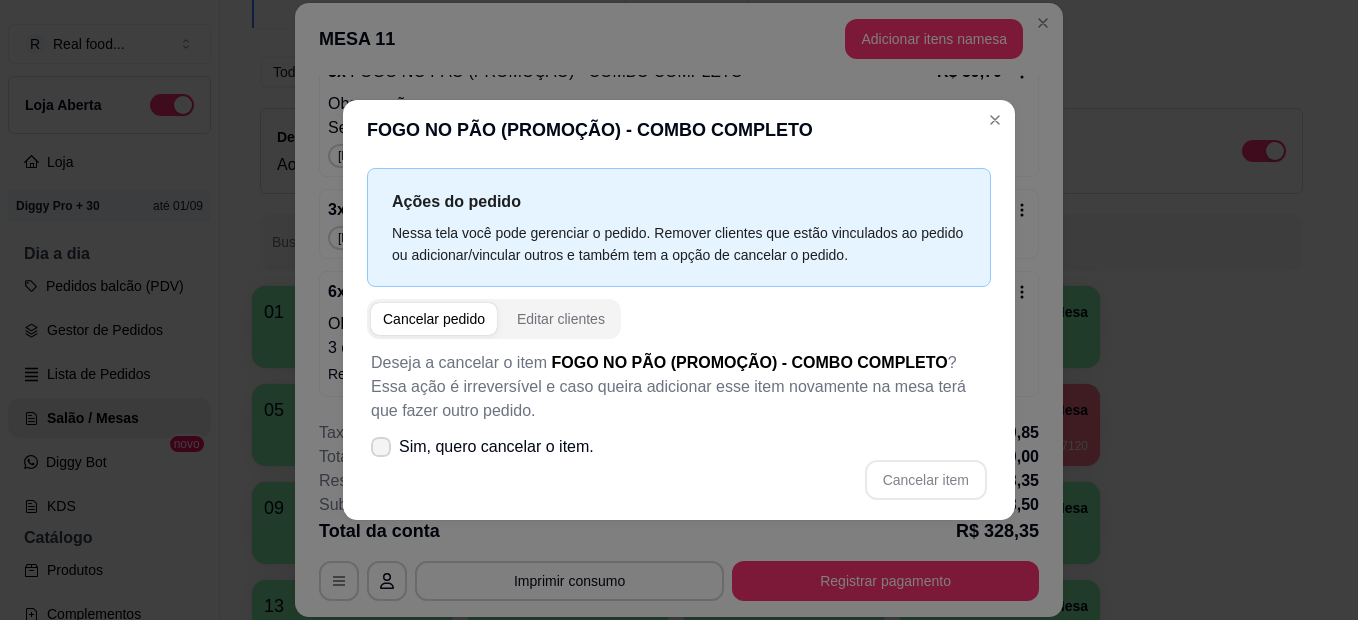 click on "Sim, quero cancelar o item." at bounding box center [482, 447] 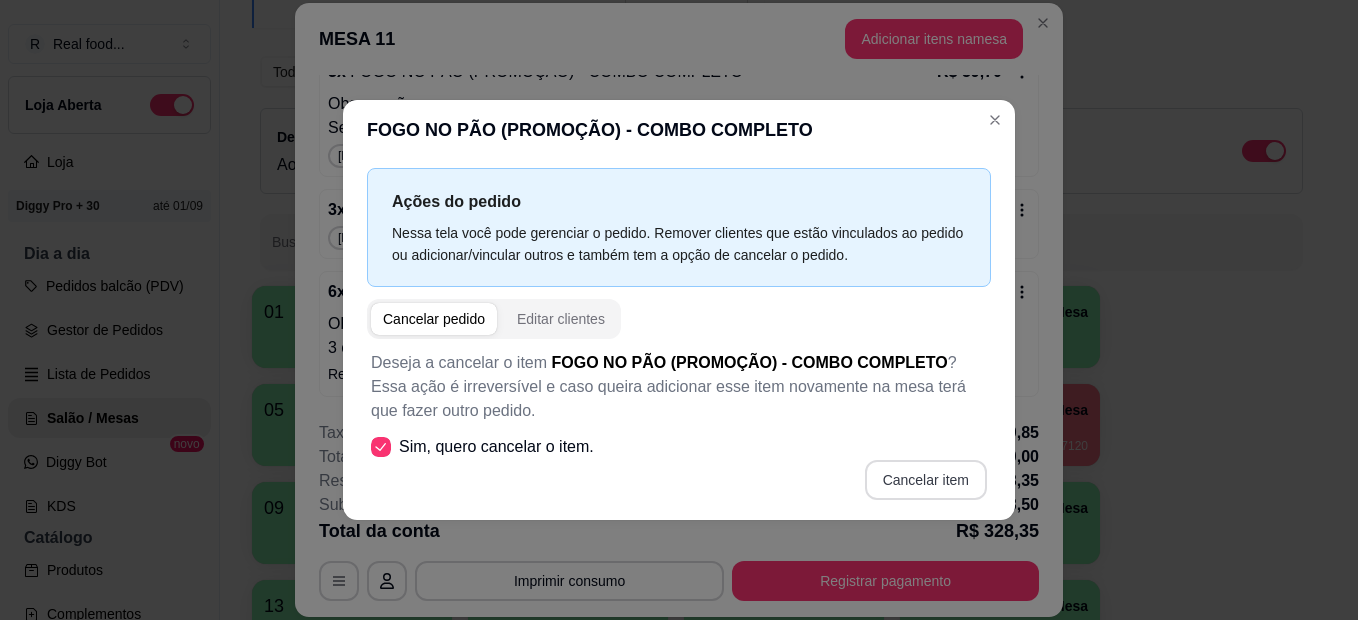 click on "Cancelar item" at bounding box center [926, 480] 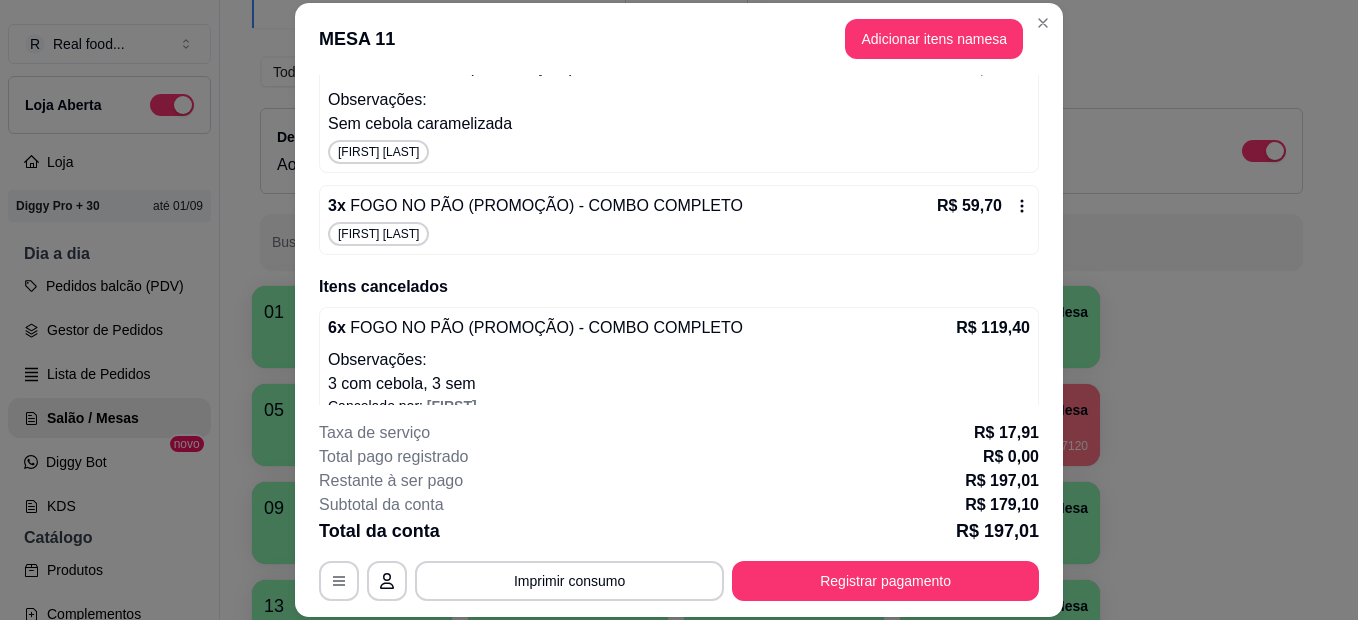 scroll, scrollTop: 465, scrollLeft: 0, axis: vertical 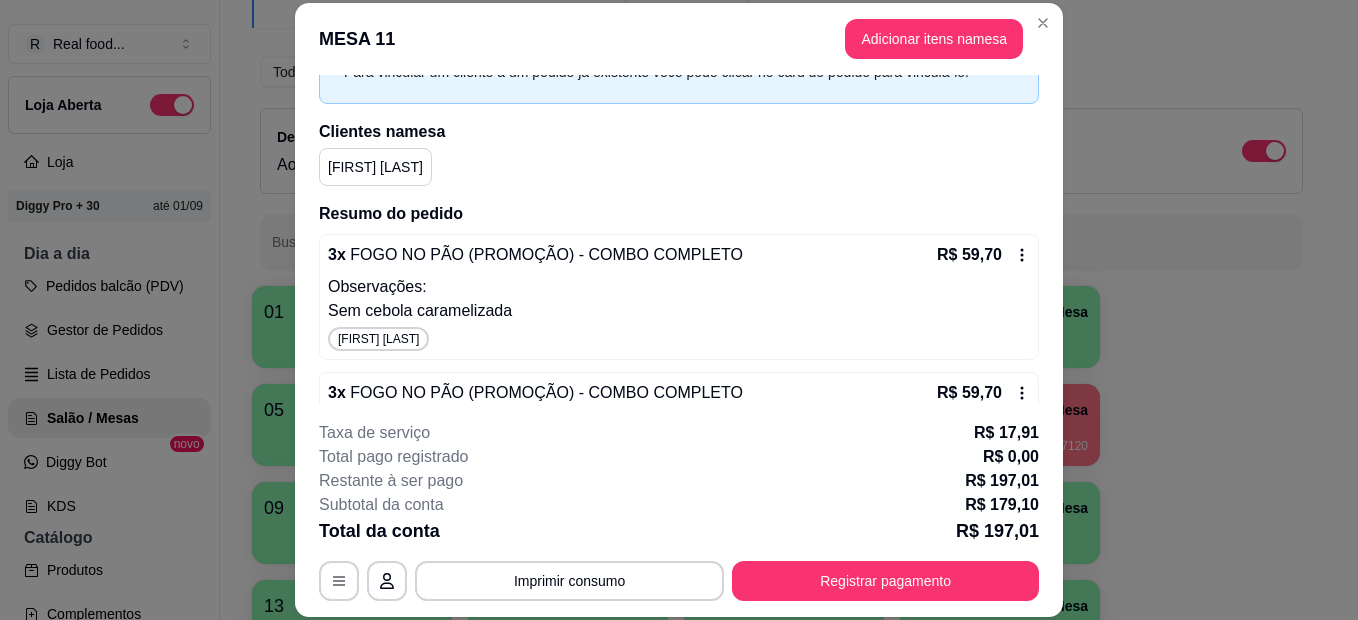 click 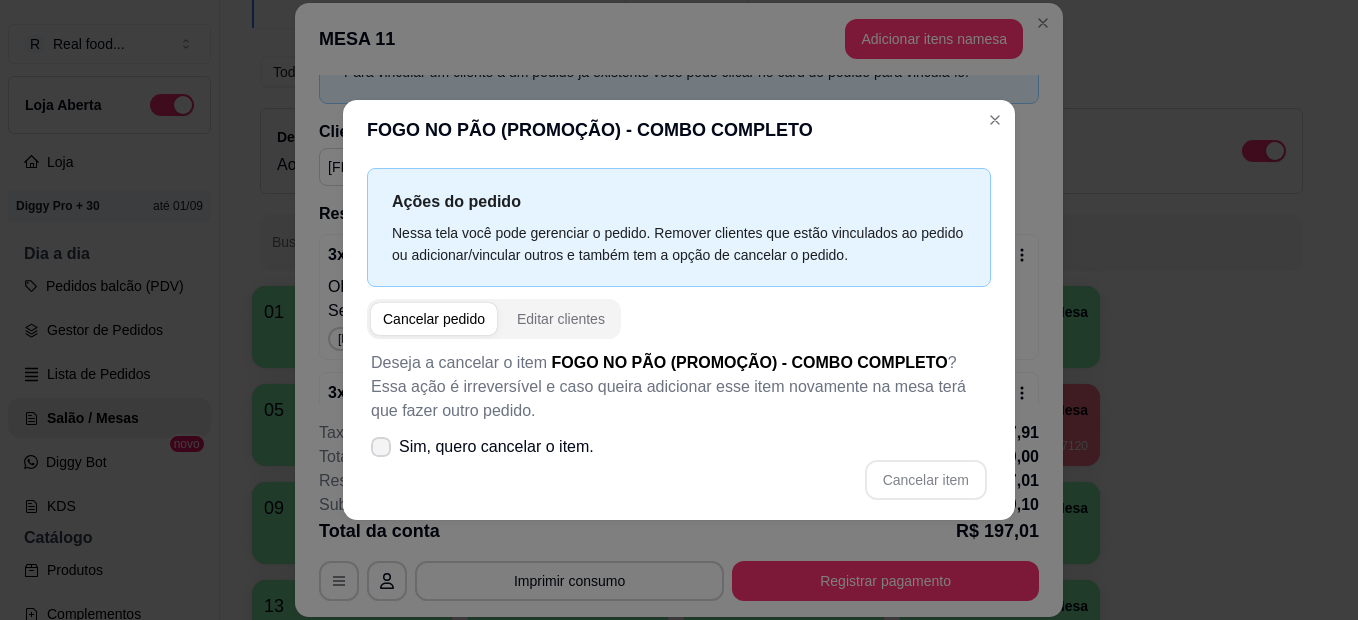 click on "Sim, quero cancelar o item." at bounding box center (496, 447) 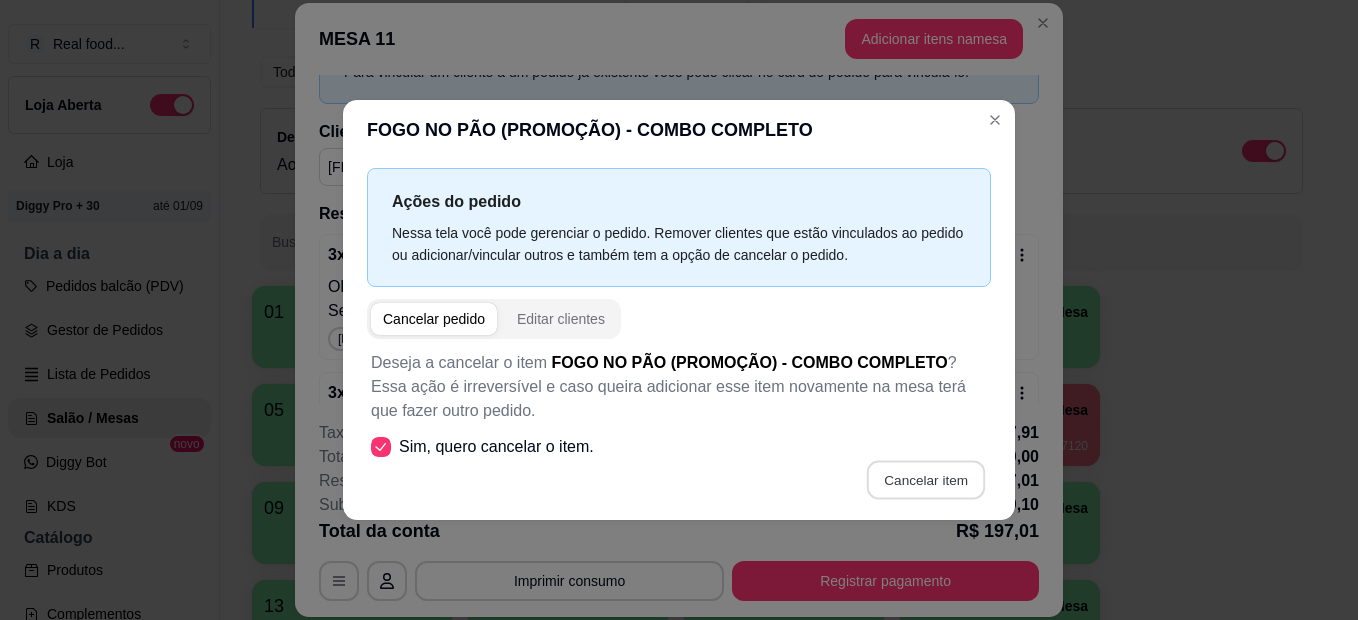 click on "Cancelar item" at bounding box center (925, 480) 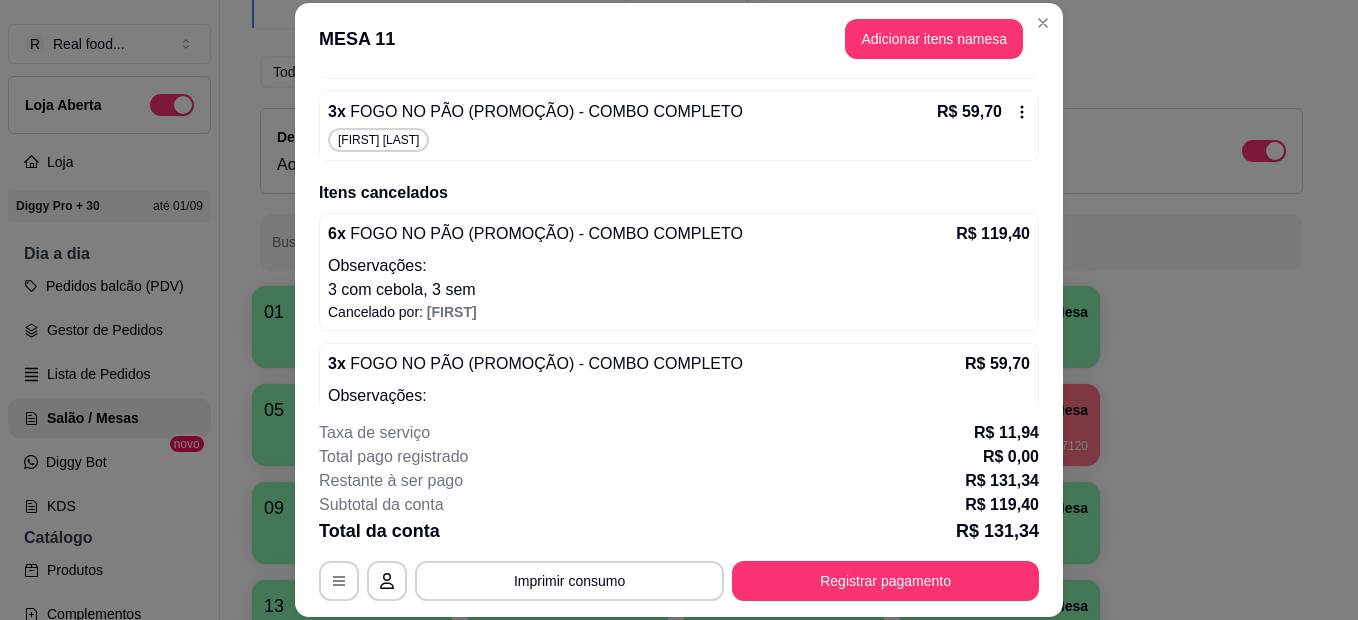 scroll, scrollTop: 457, scrollLeft: 0, axis: vertical 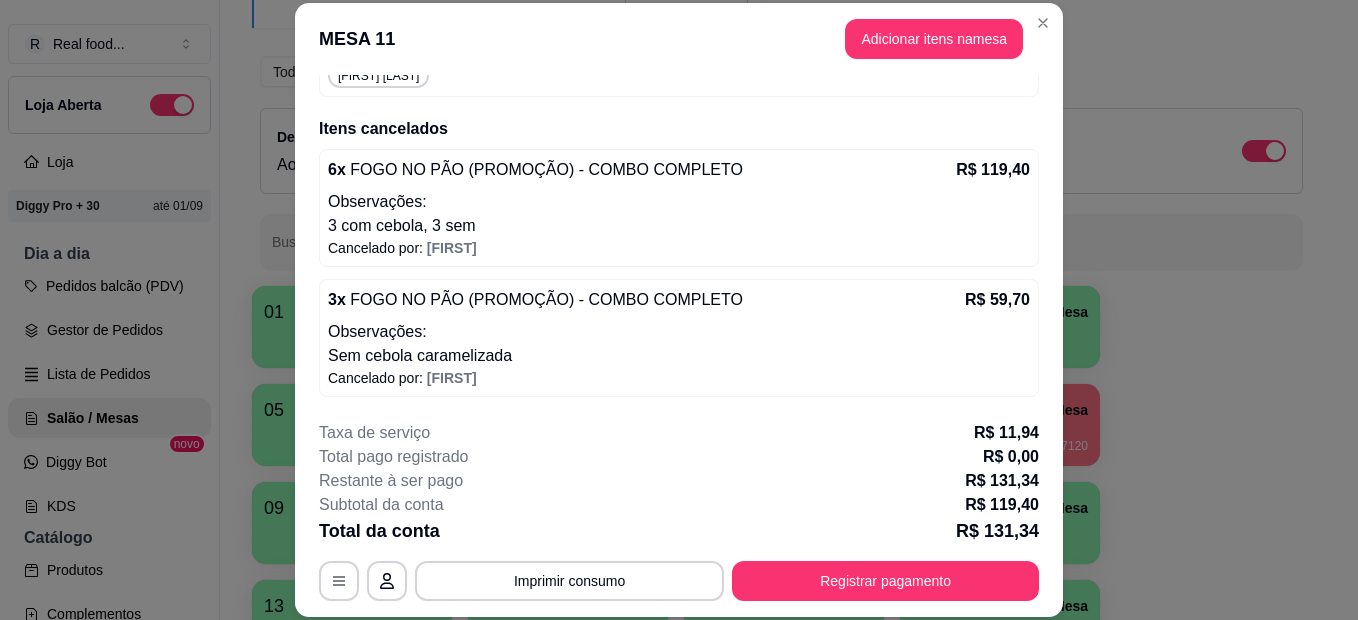 click on "Observações:" at bounding box center (679, 332) 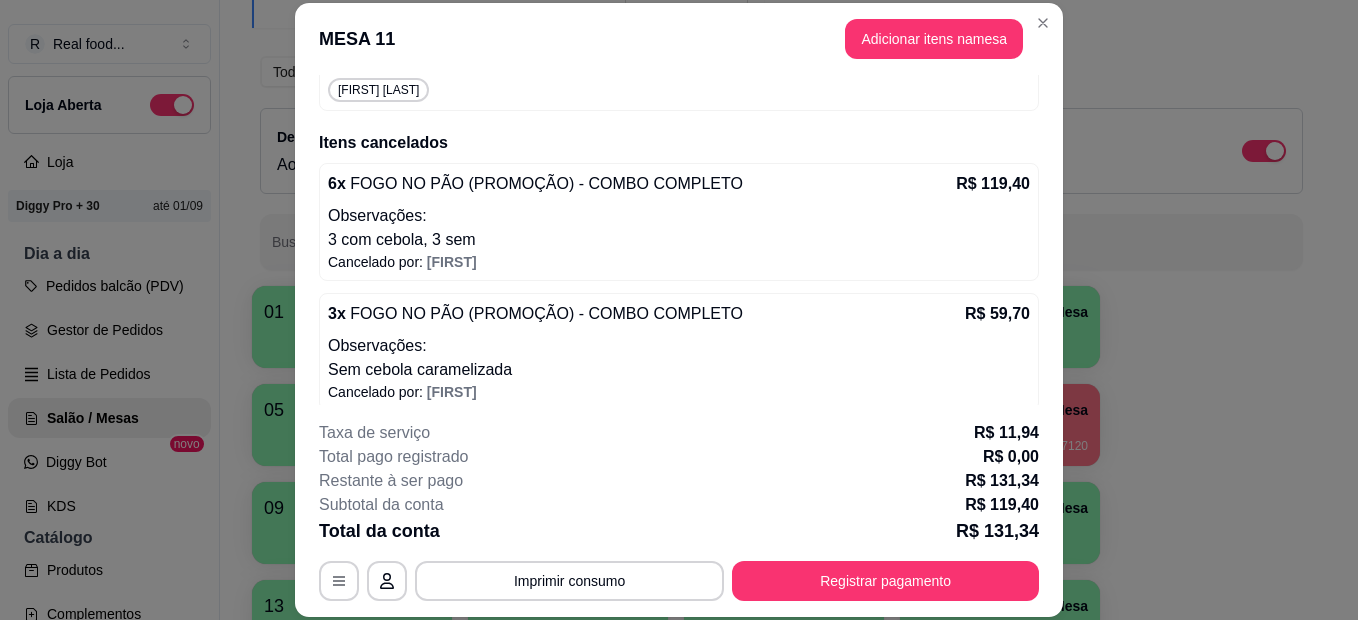 scroll, scrollTop: 457, scrollLeft: 0, axis: vertical 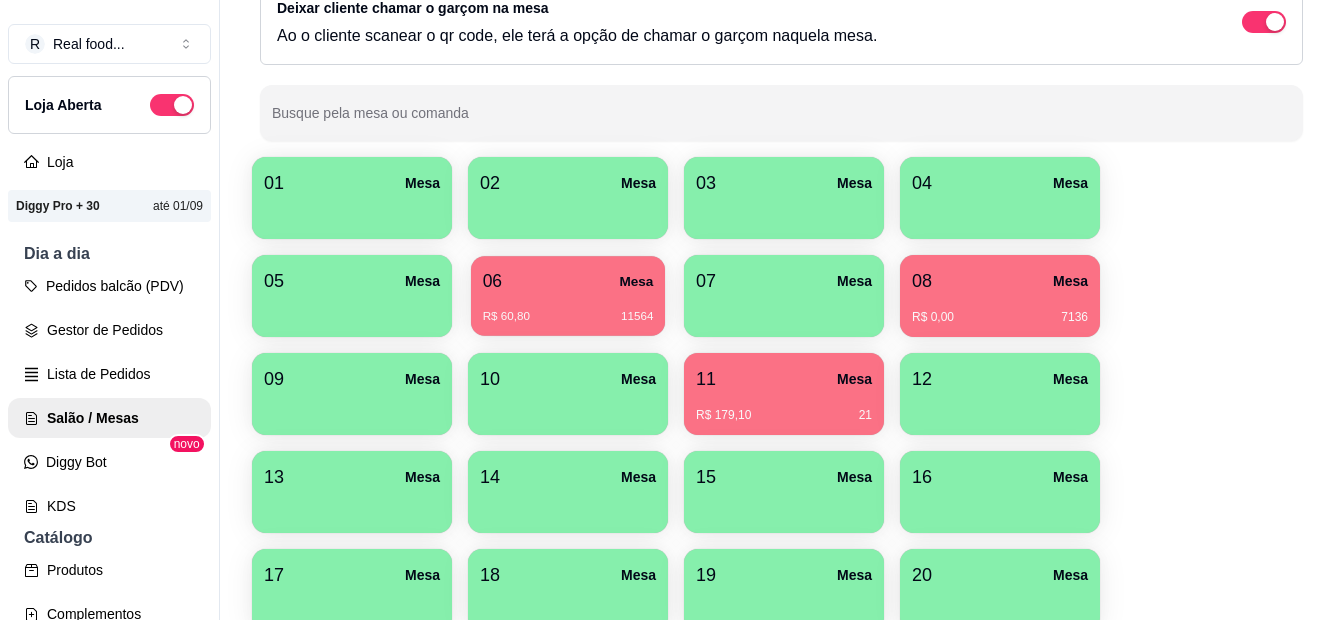 click on "R$ 60,80 11564" at bounding box center [568, 309] 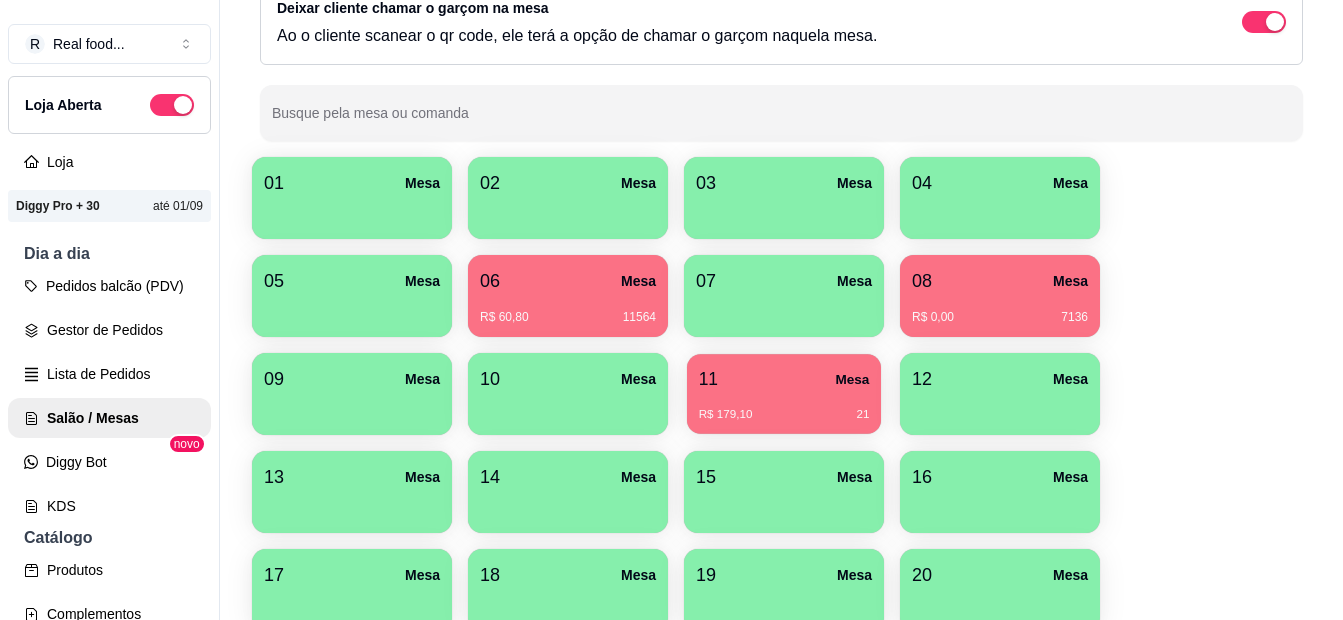 click on "R$ 179,10 21" at bounding box center [784, 407] 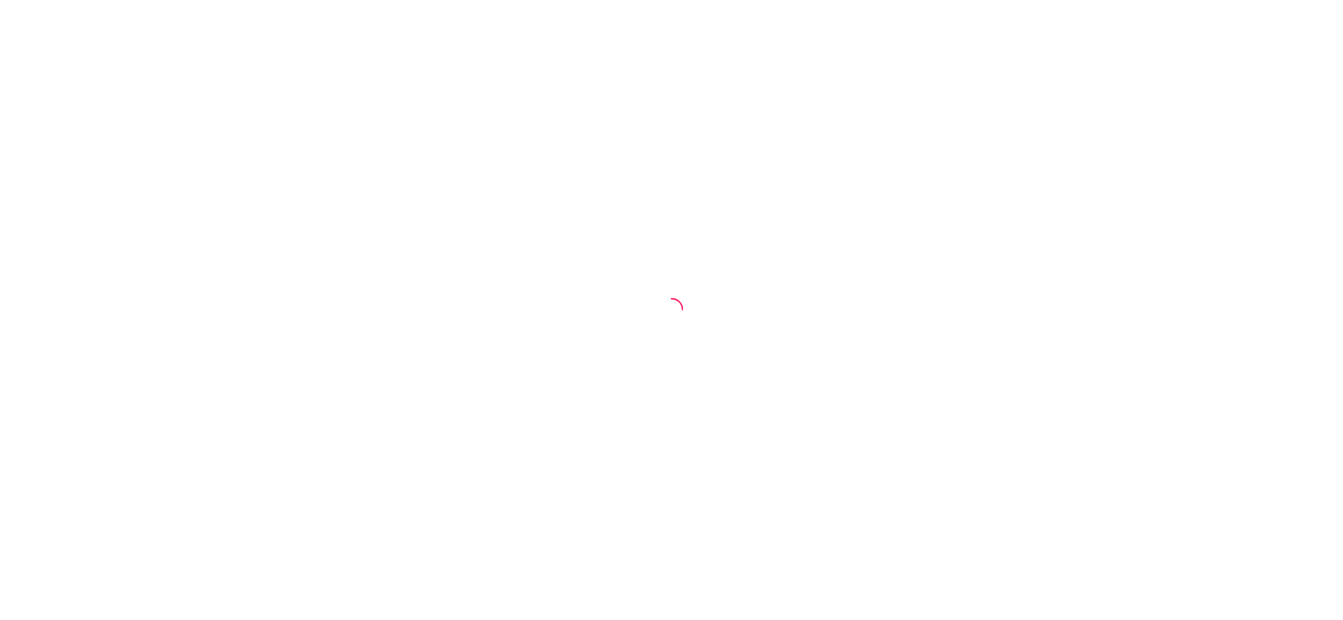 scroll, scrollTop: 0, scrollLeft: 0, axis: both 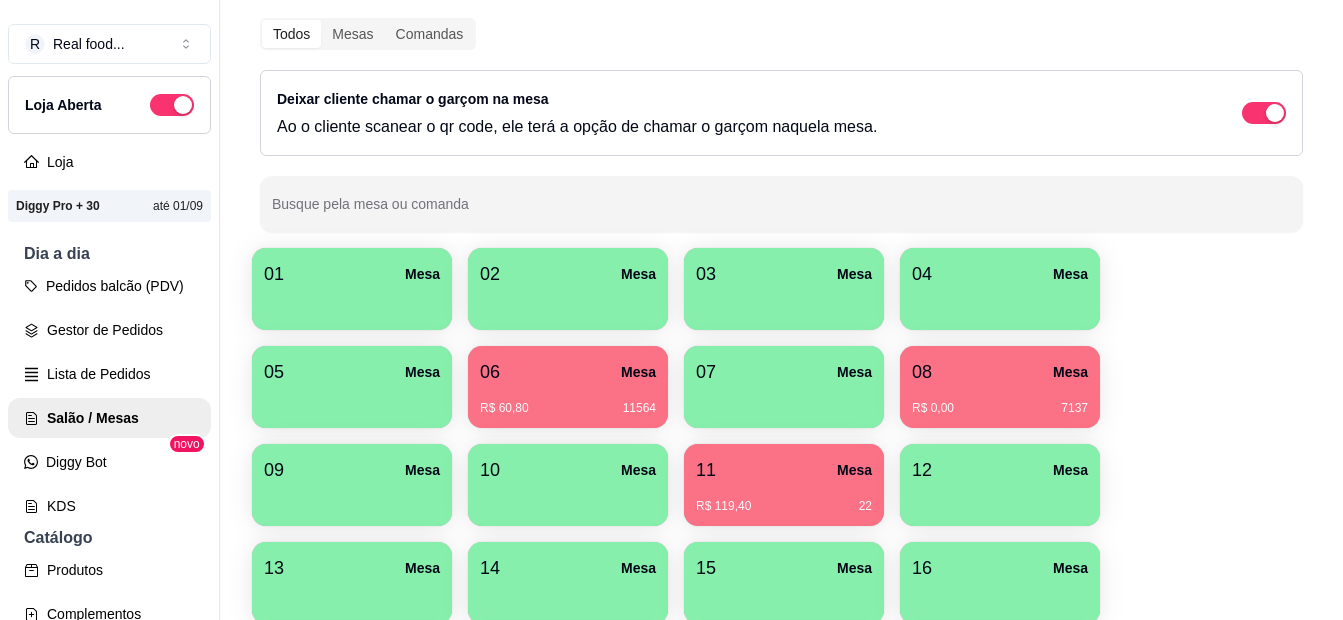 click on "08 Mesa R$ 0,00 7137" at bounding box center [1000, 387] 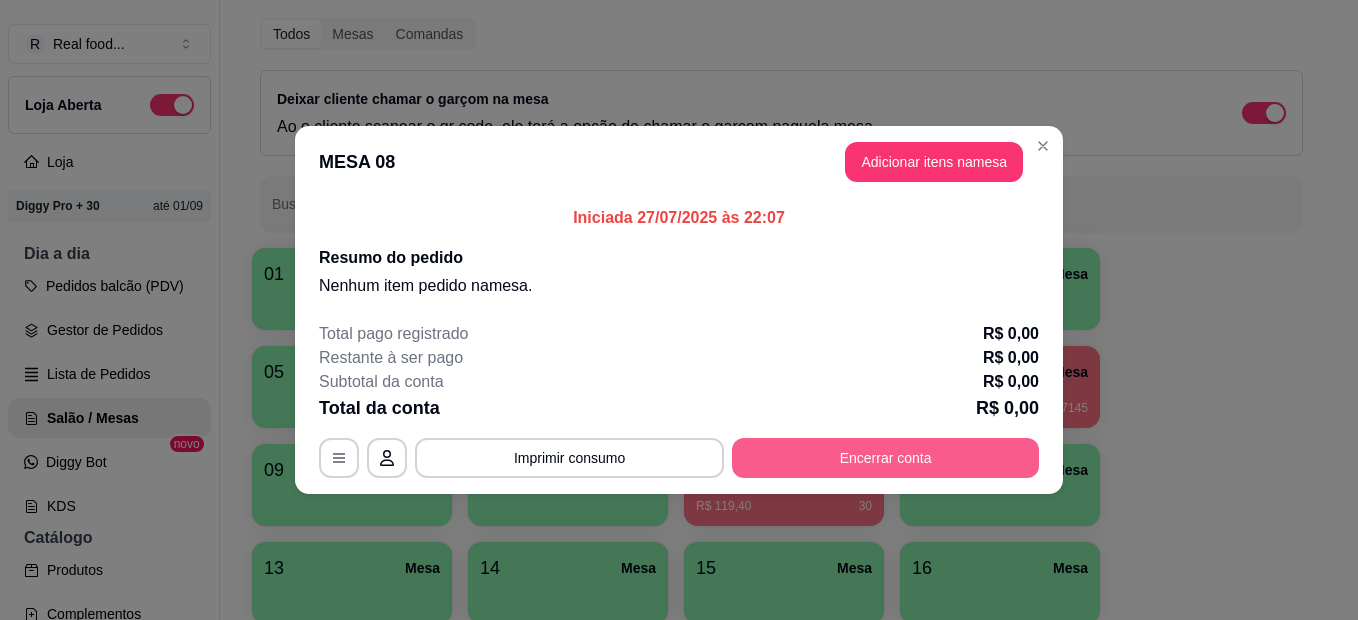 click on "Encerrar conta" at bounding box center [885, 458] 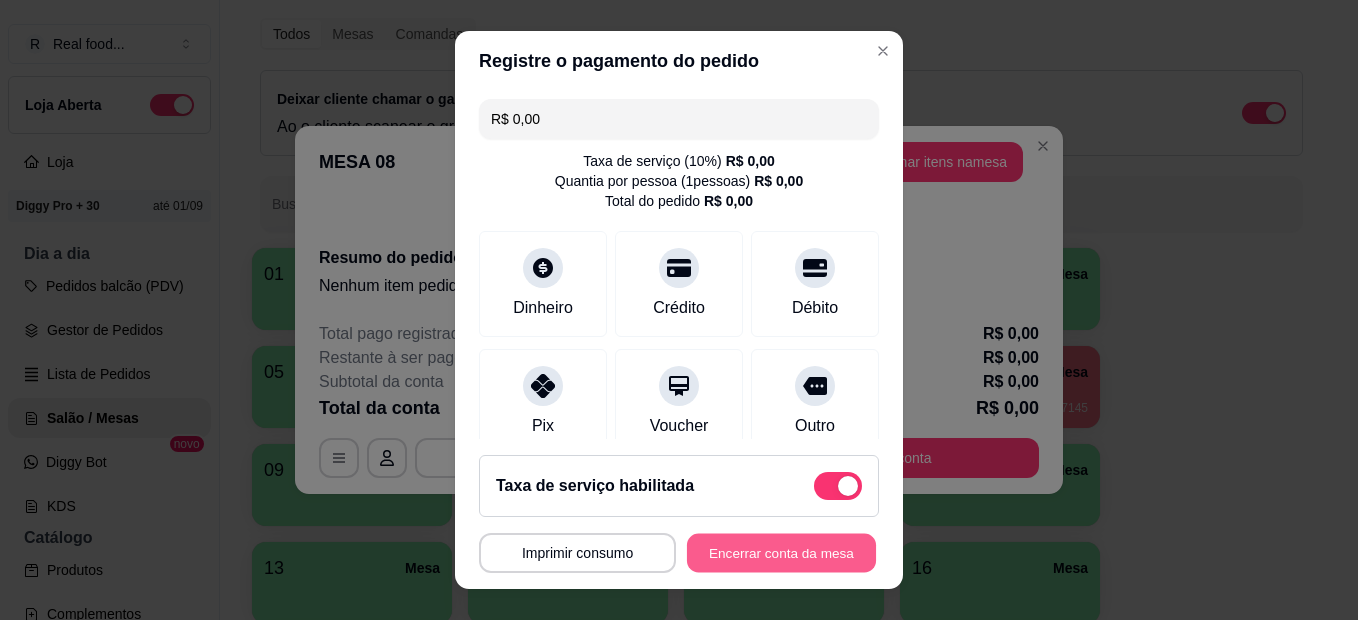 click on "Encerrar conta da mesa" at bounding box center [781, 553] 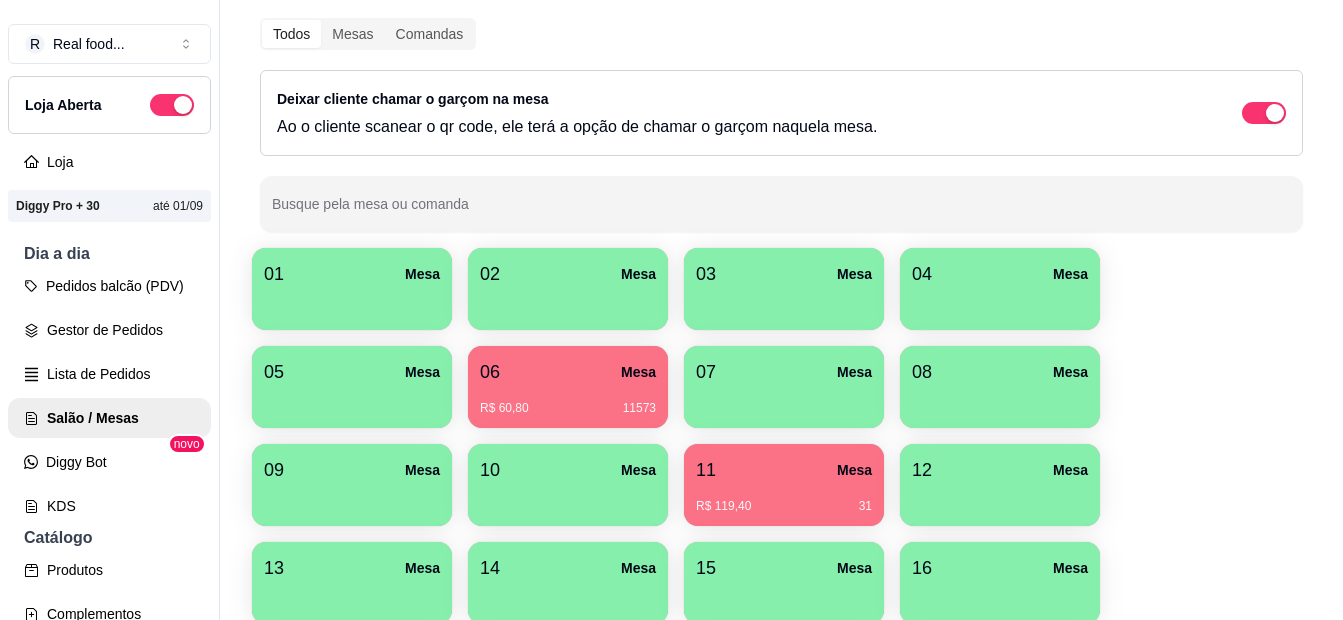 click on "11573" at bounding box center (639, 408) 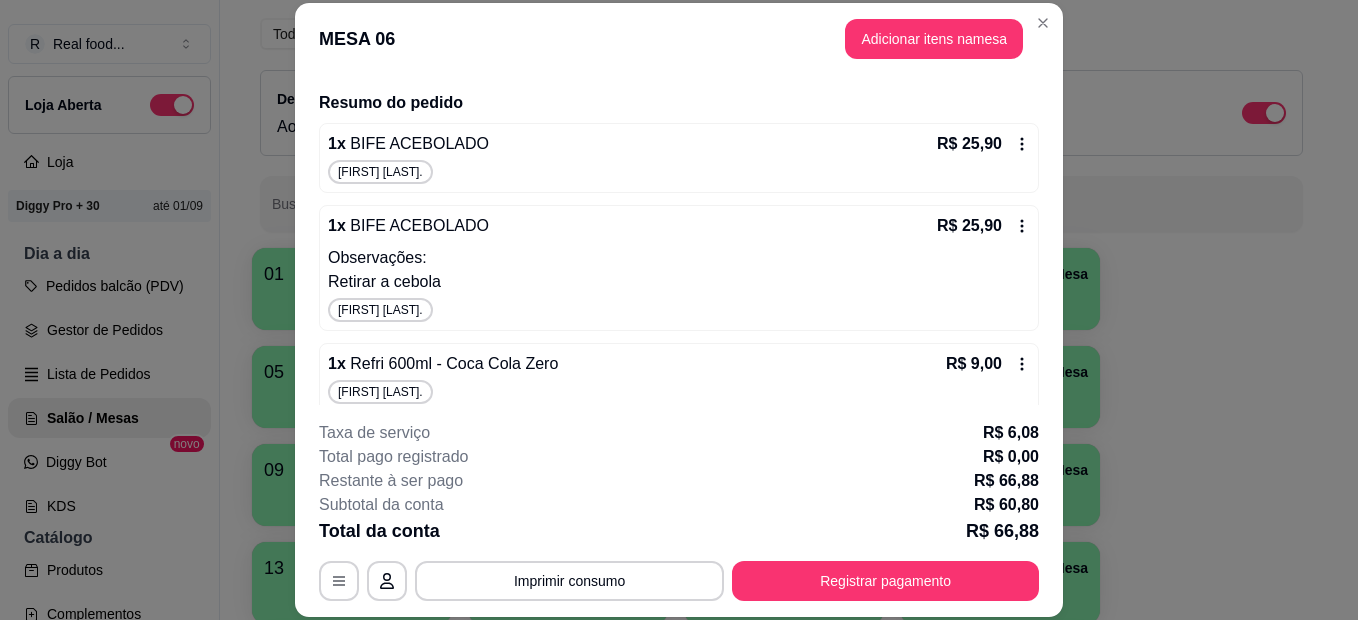 scroll, scrollTop: 0, scrollLeft: 0, axis: both 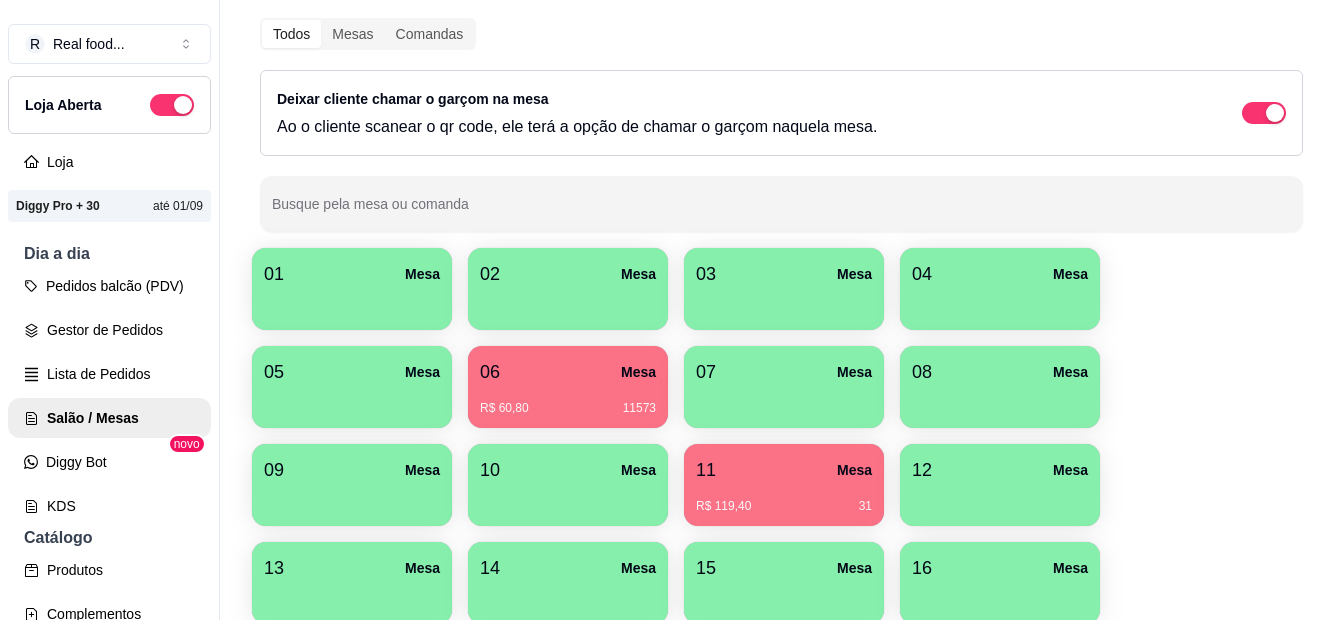 click on "06 Mesa" at bounding box center (568, 372) 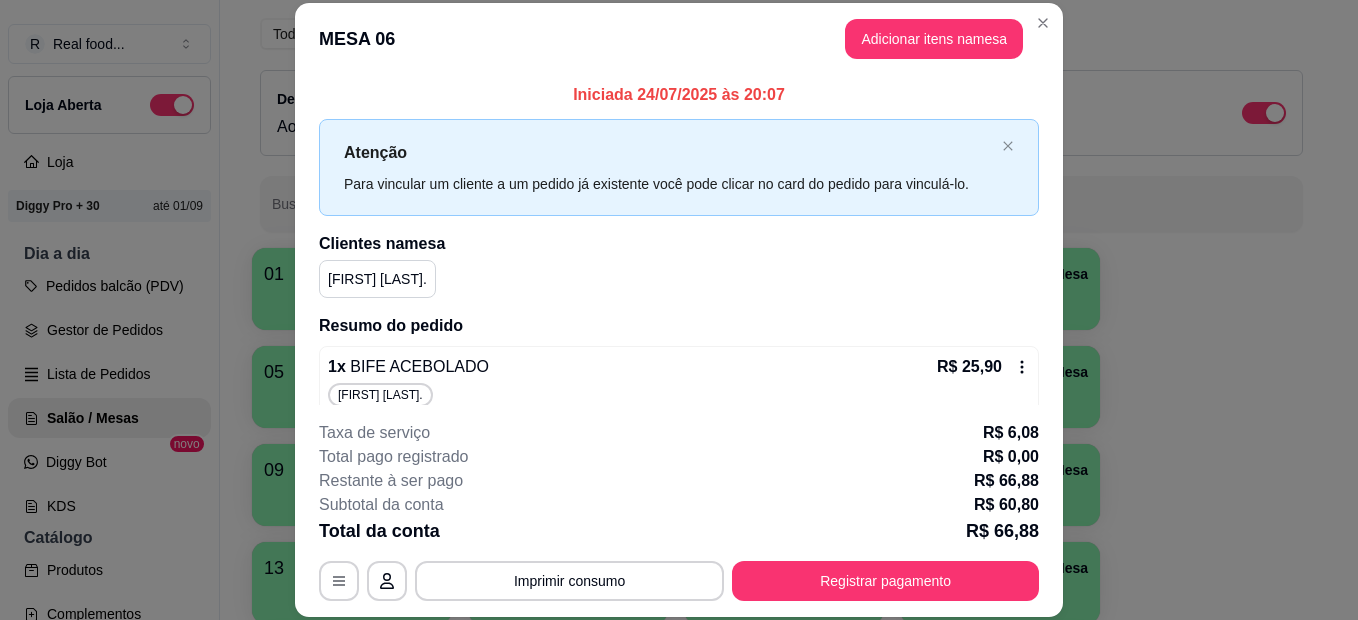 scroll, scrollTop: 239, scrollLeft: 0, axis: vertical 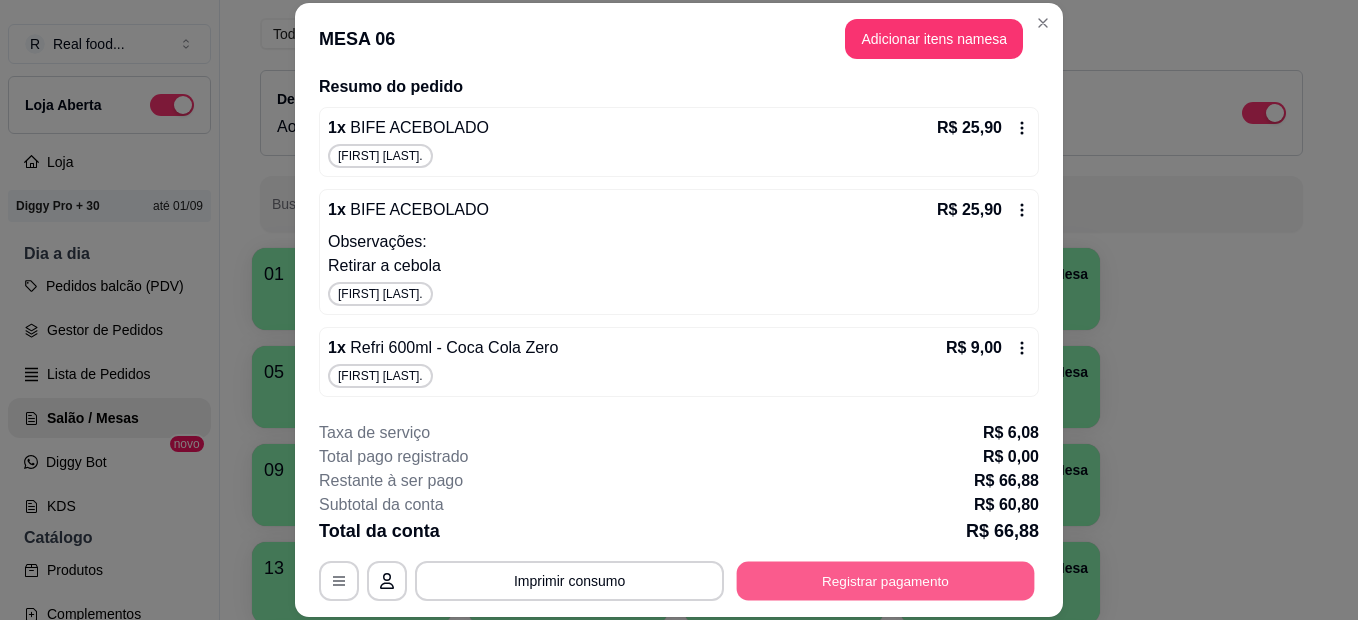 click on "Registrar pagamento" at bounding box center [886, 581] 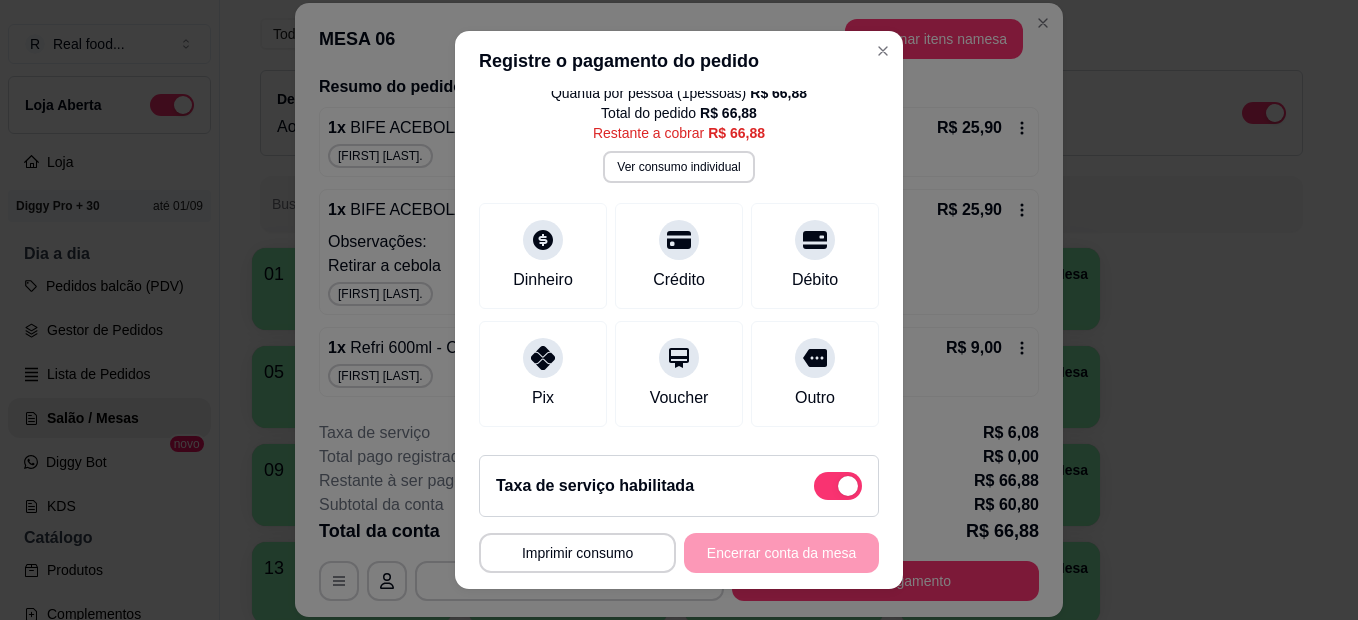 scroll, scrollTop: 89, scrollLeft: 0, axis: vertical 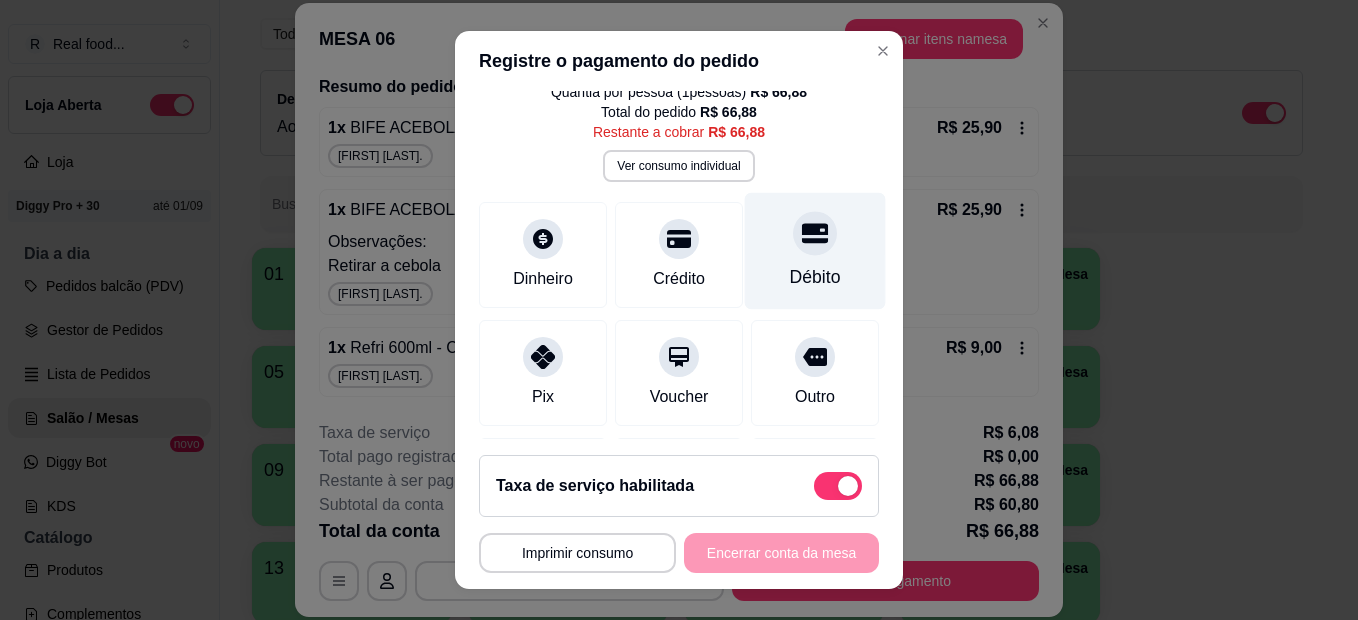 click 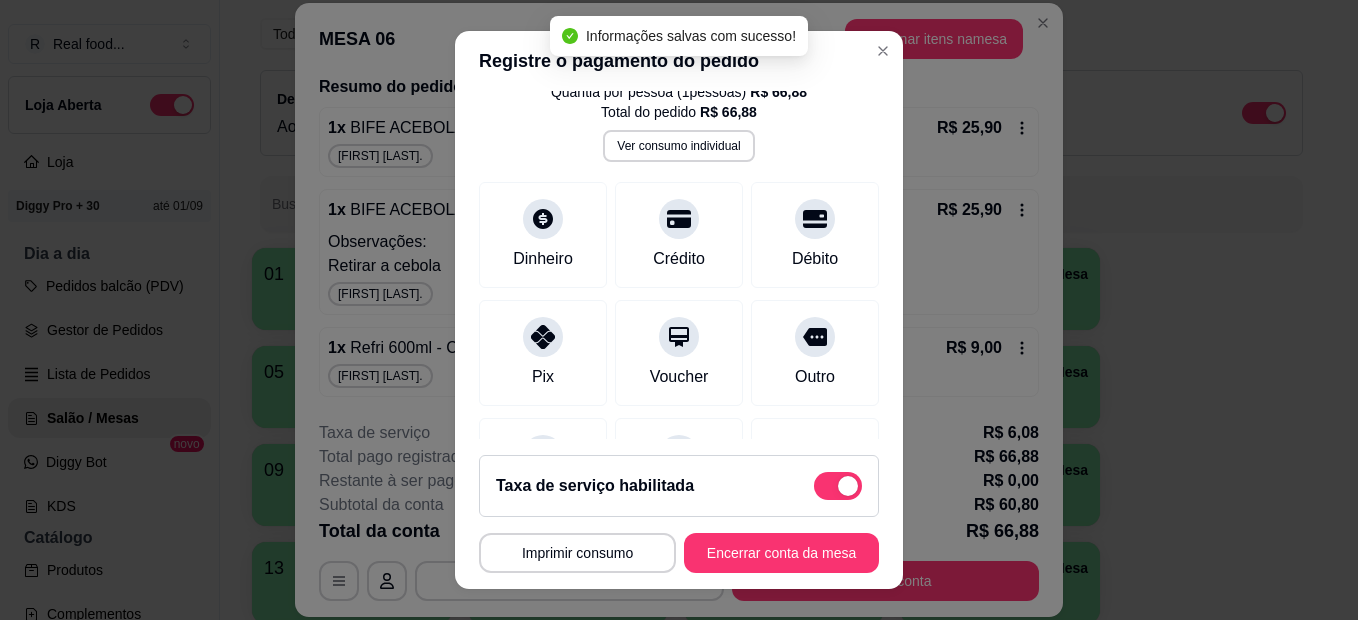type on "R$ 0,00" 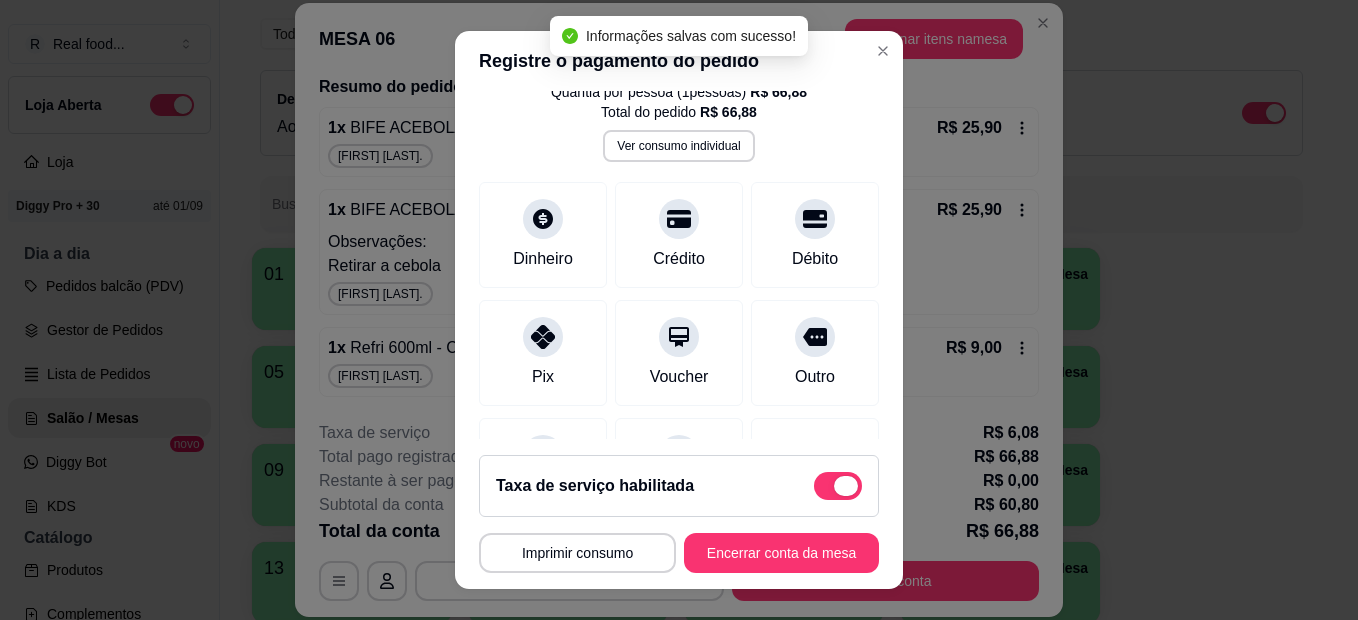 click at bounding box center [838, 486] 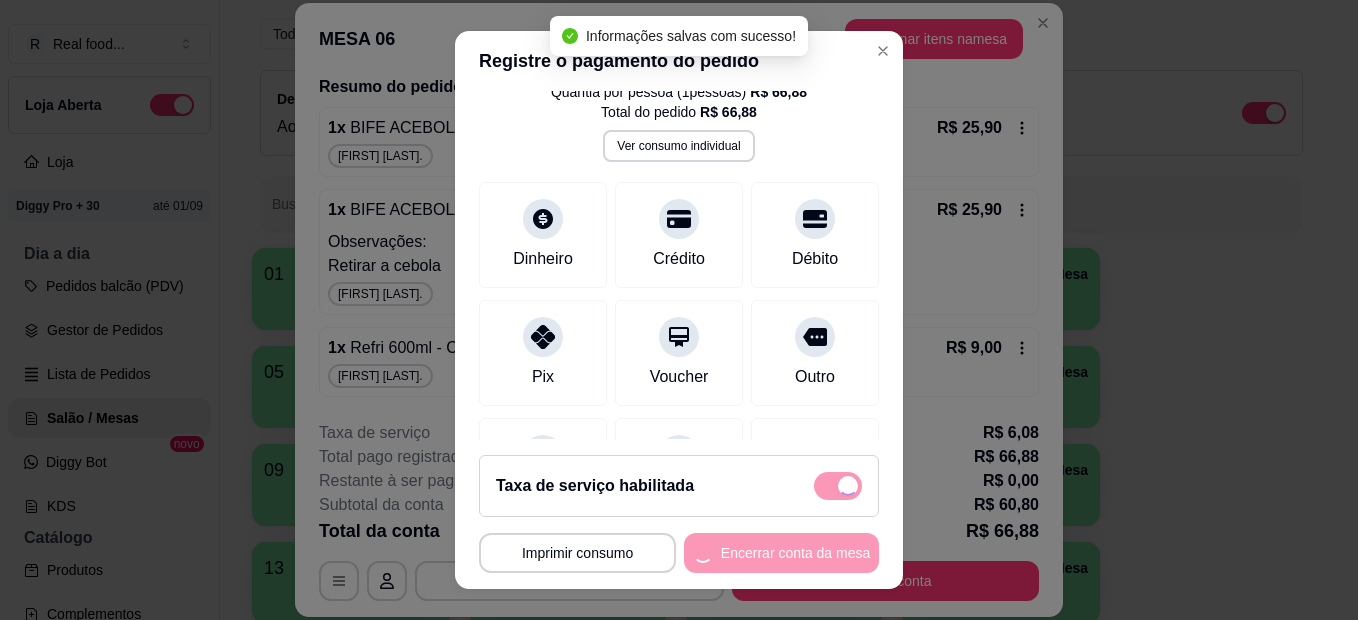 checkbox on "false" 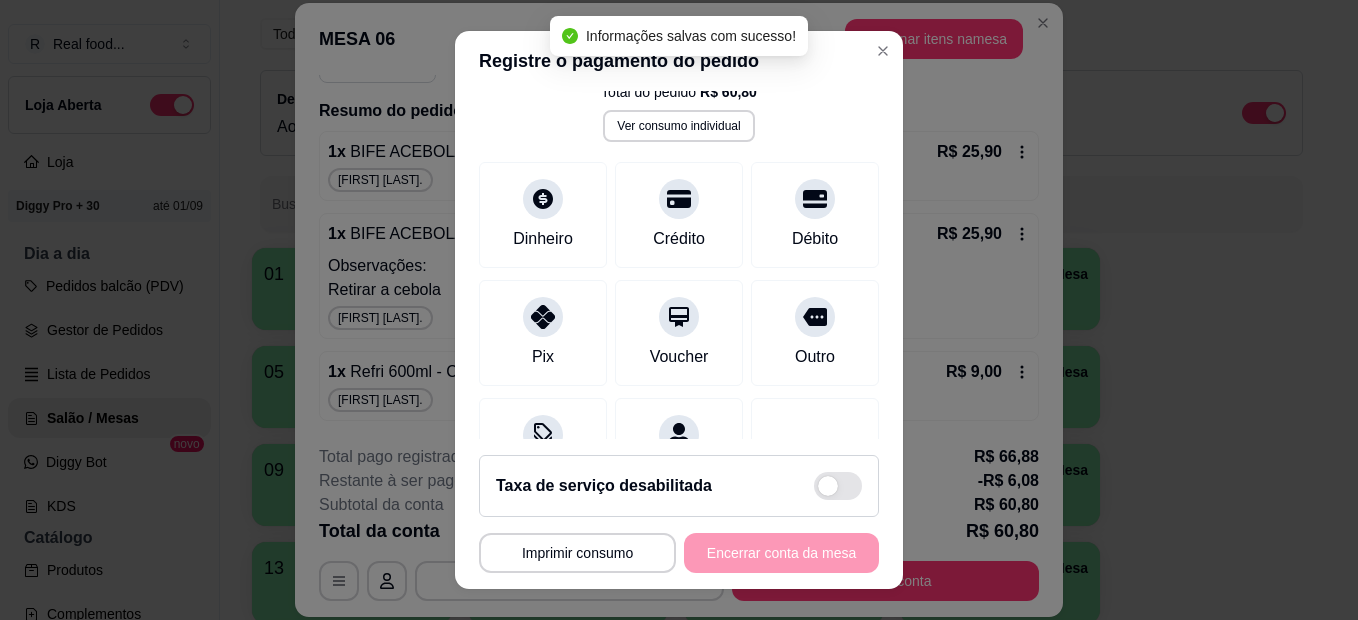 scroll, scrollTop: 215, scrollLeft: 0, axis: vertical 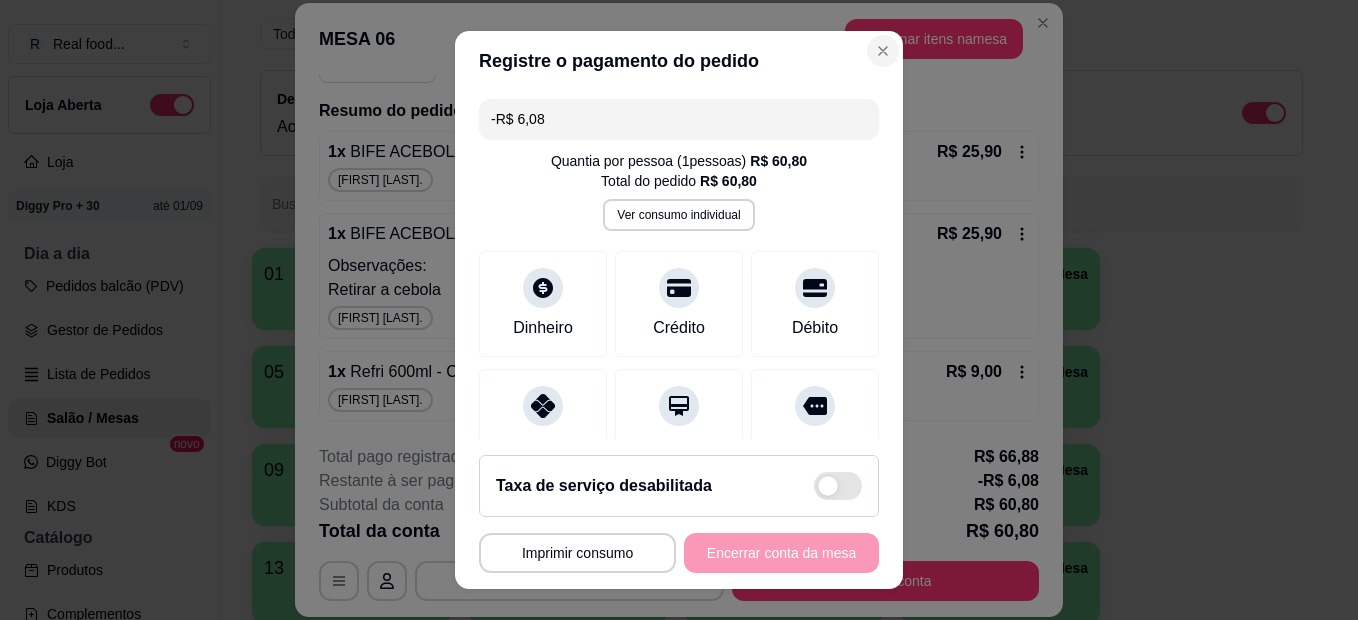 click on "**********" at bounding box center [679, 310] 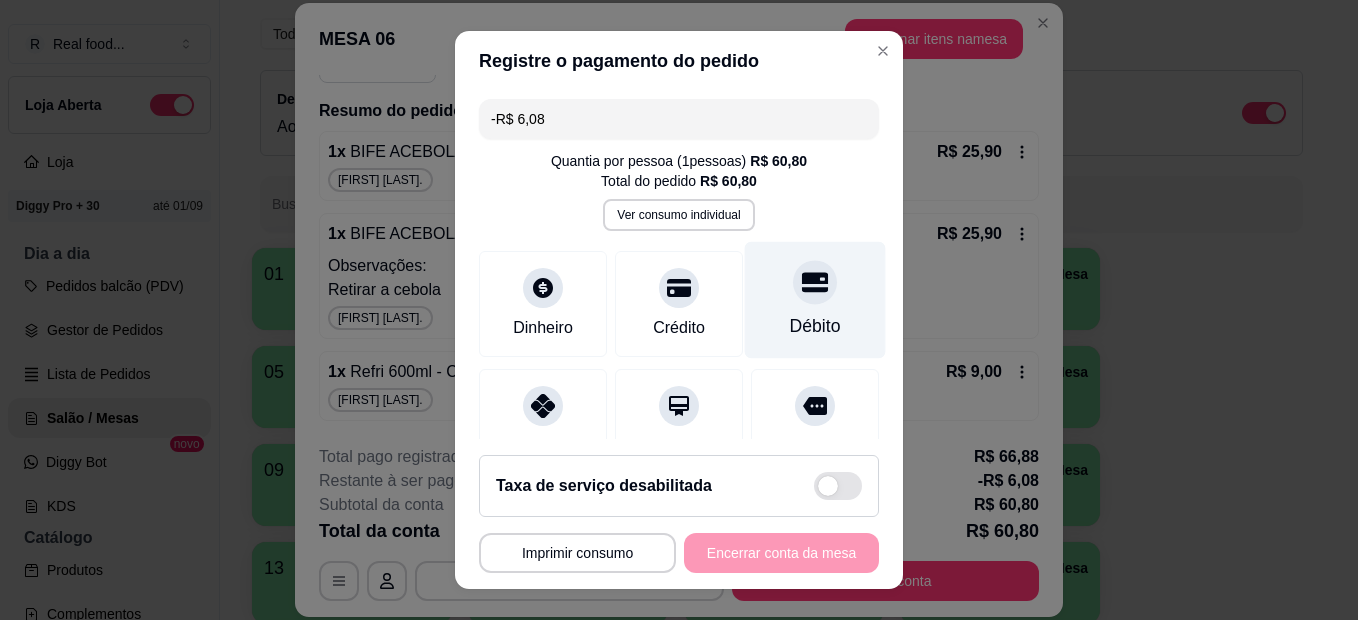 click on "Débito" at bounding box center [815, 300] 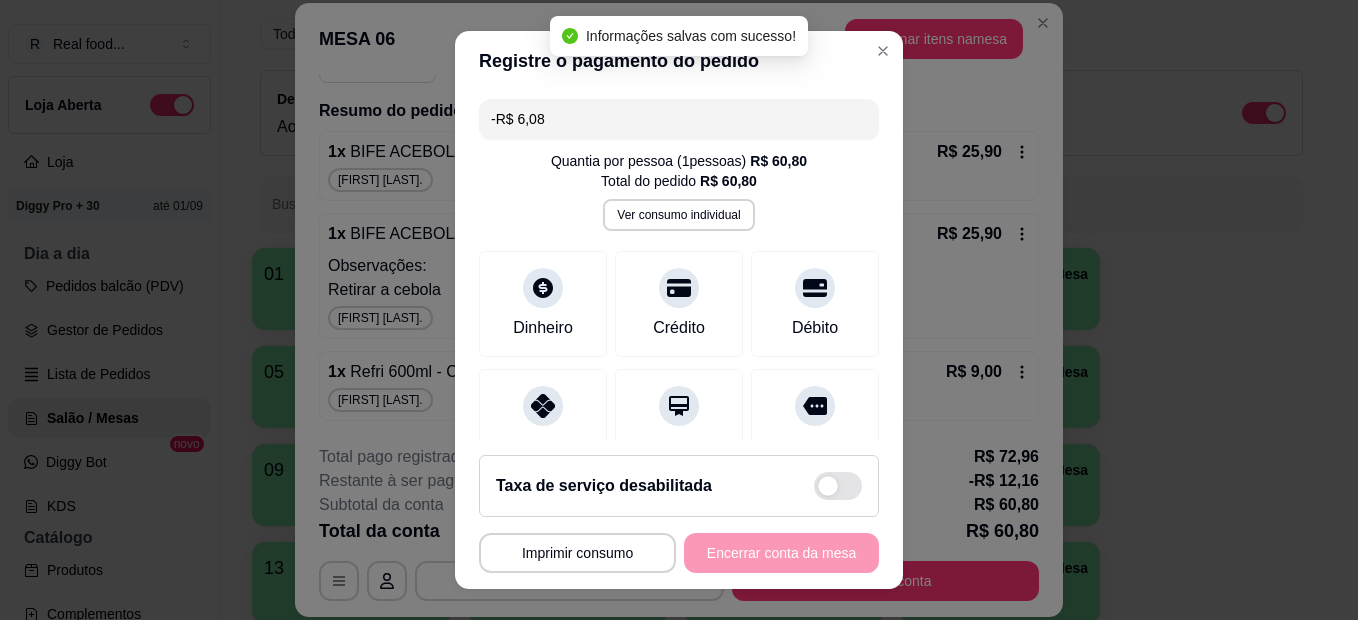 type on "-R$ 12,16" 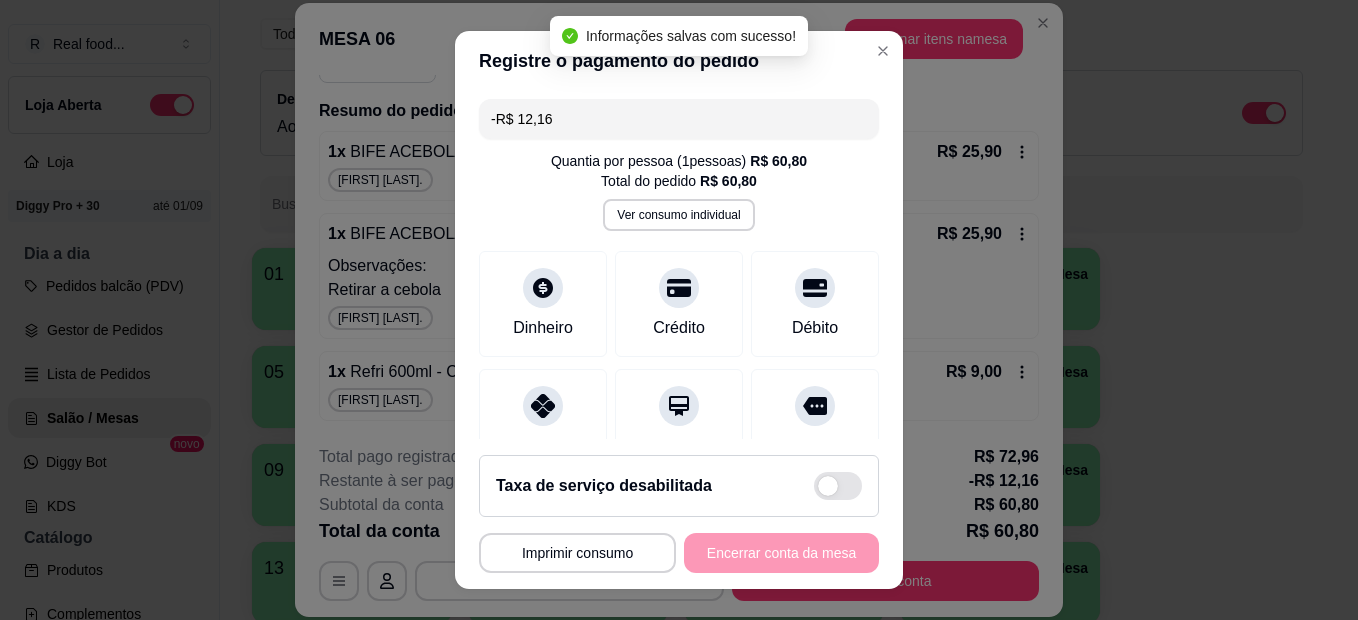click on "**********" at bounding box center (679, 553) 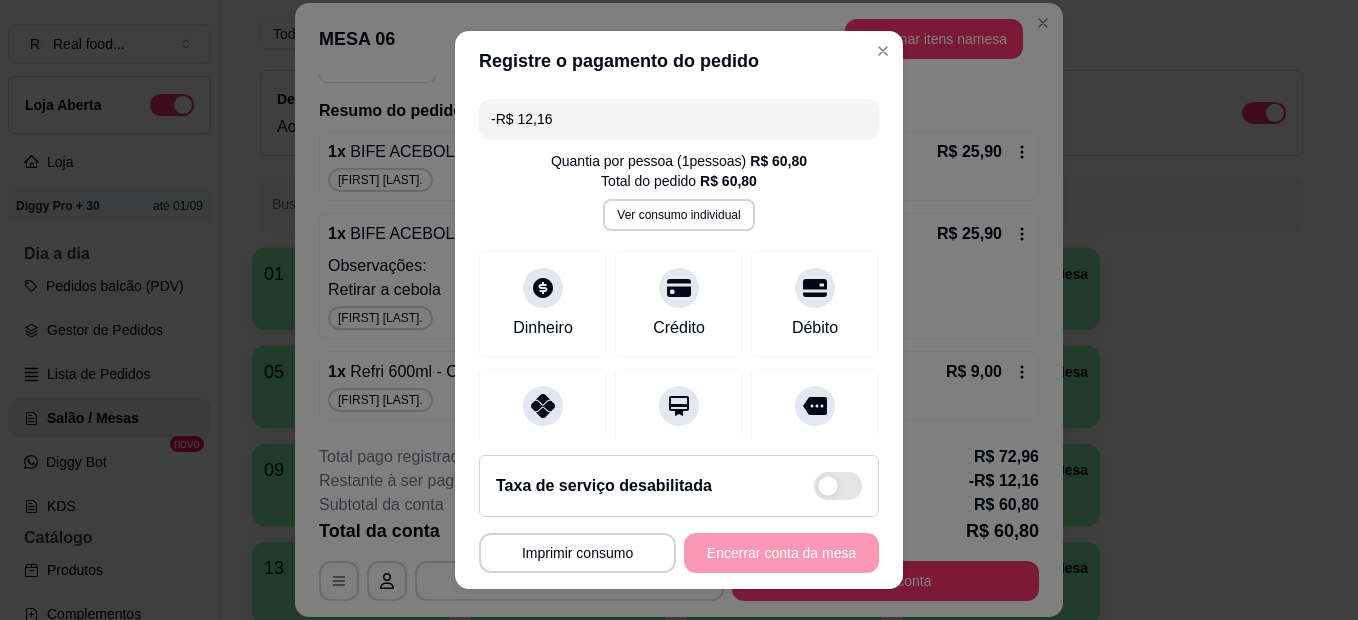 click at bounding box center [828, 486] 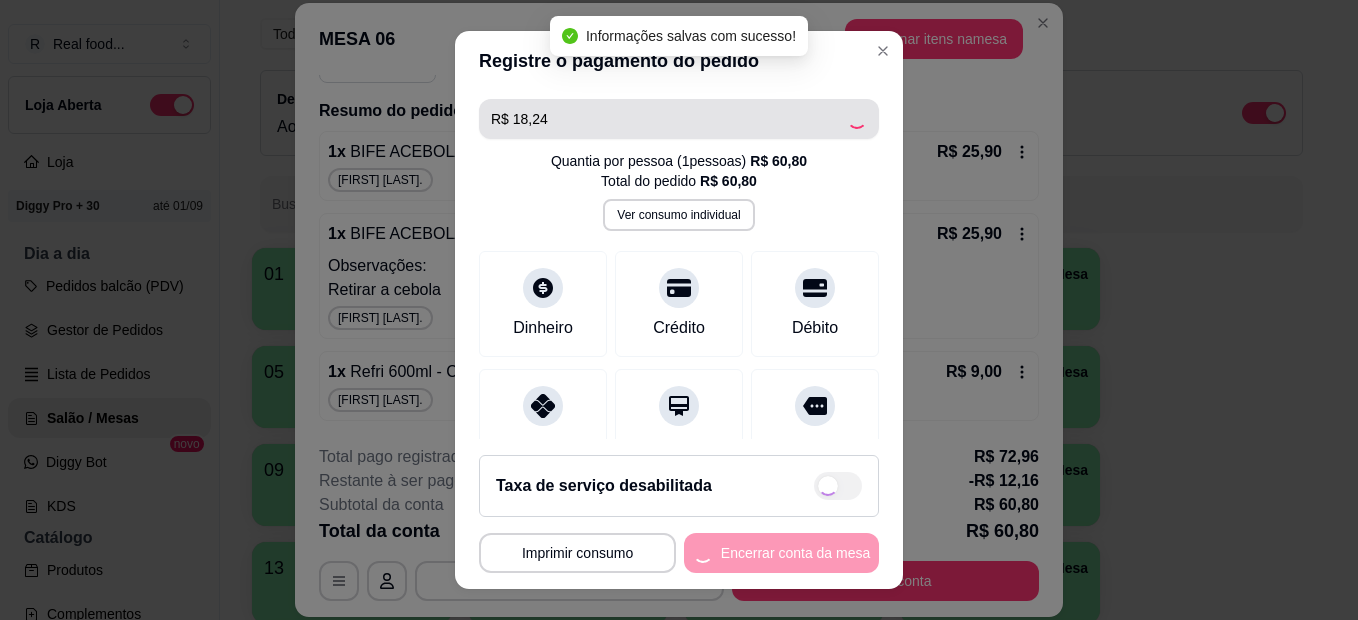type on "-R$ 6,08" 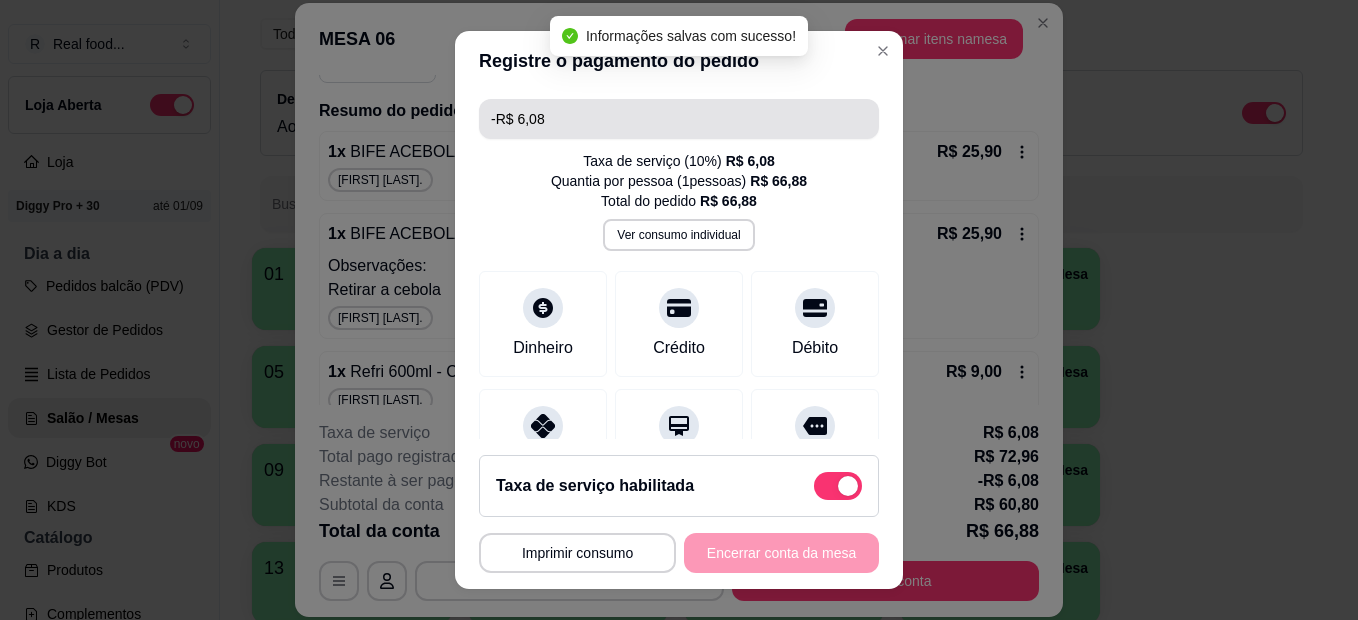 scroll, scrollTop: 239, scrollLeft: 0, axis: vertical 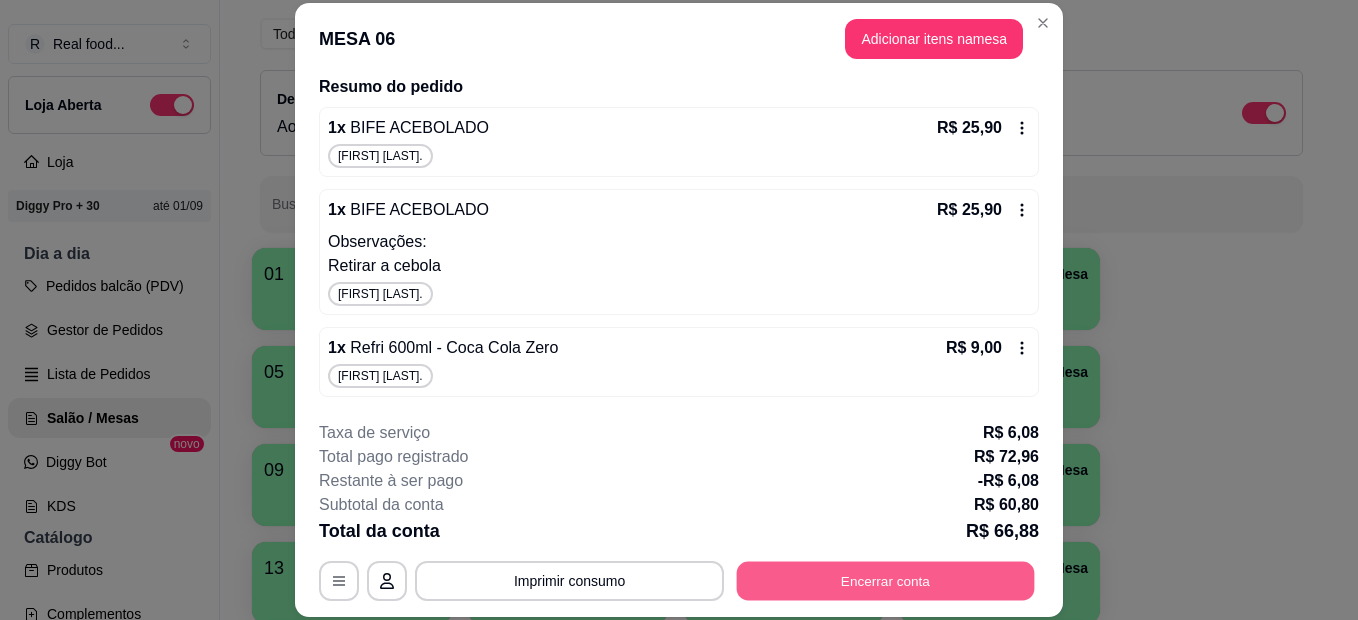 click on "Encerrar conta" at bounding box center (886, 581) 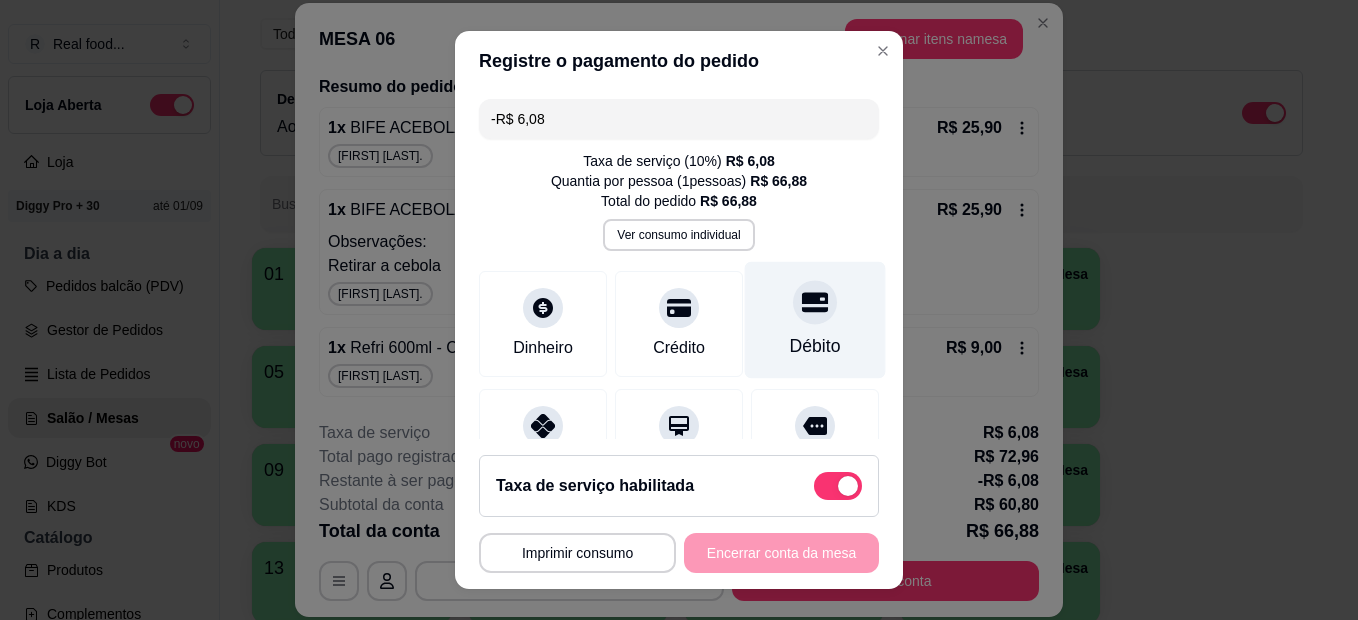 click at bounding box center (815, 302) 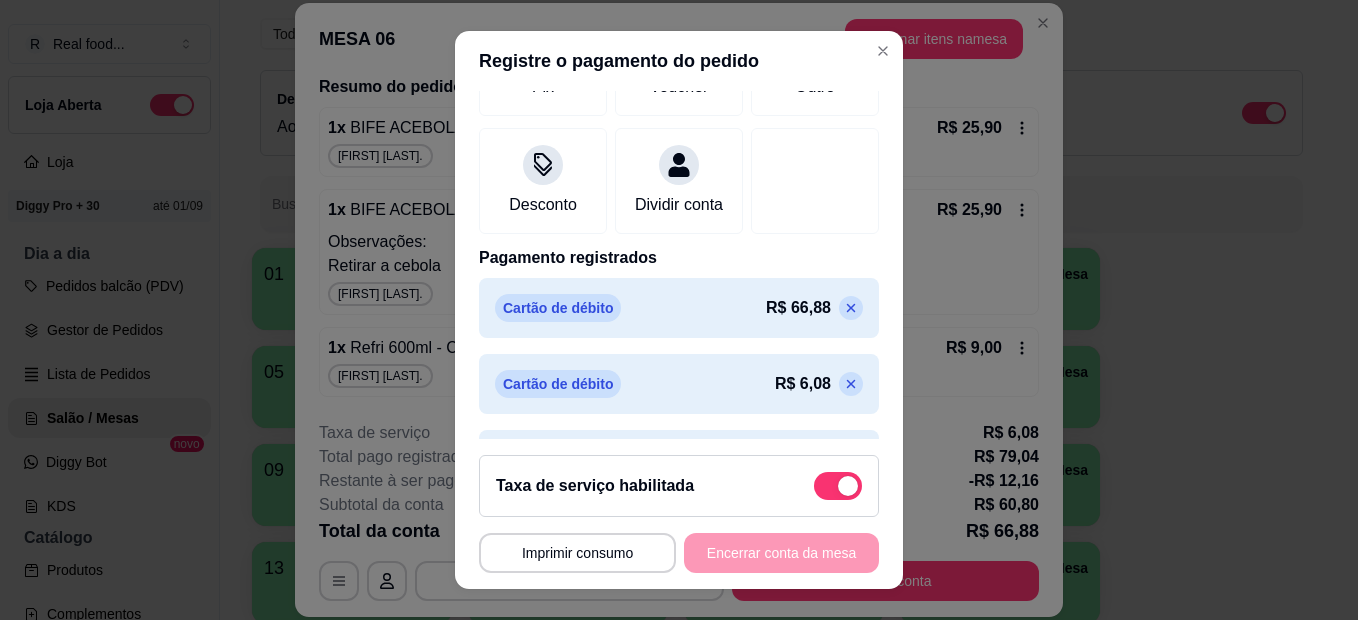 scroll, scrollTop: 462, scrollLeft: 0, axis: vertical 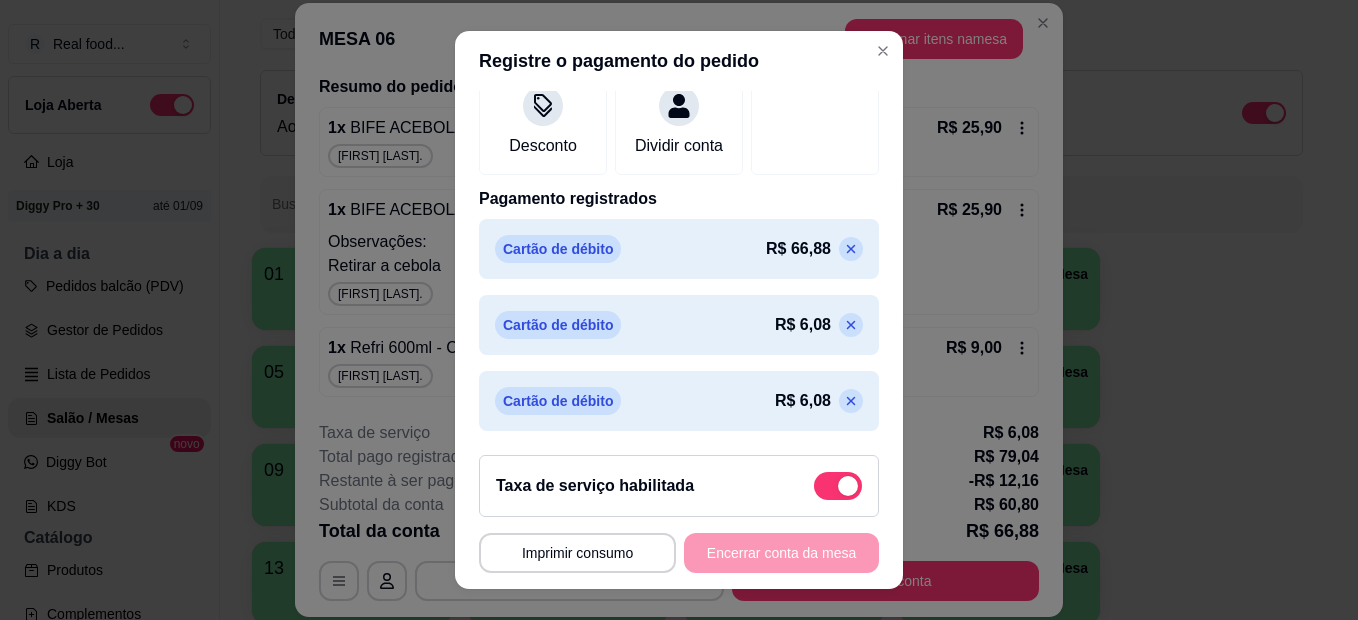 click 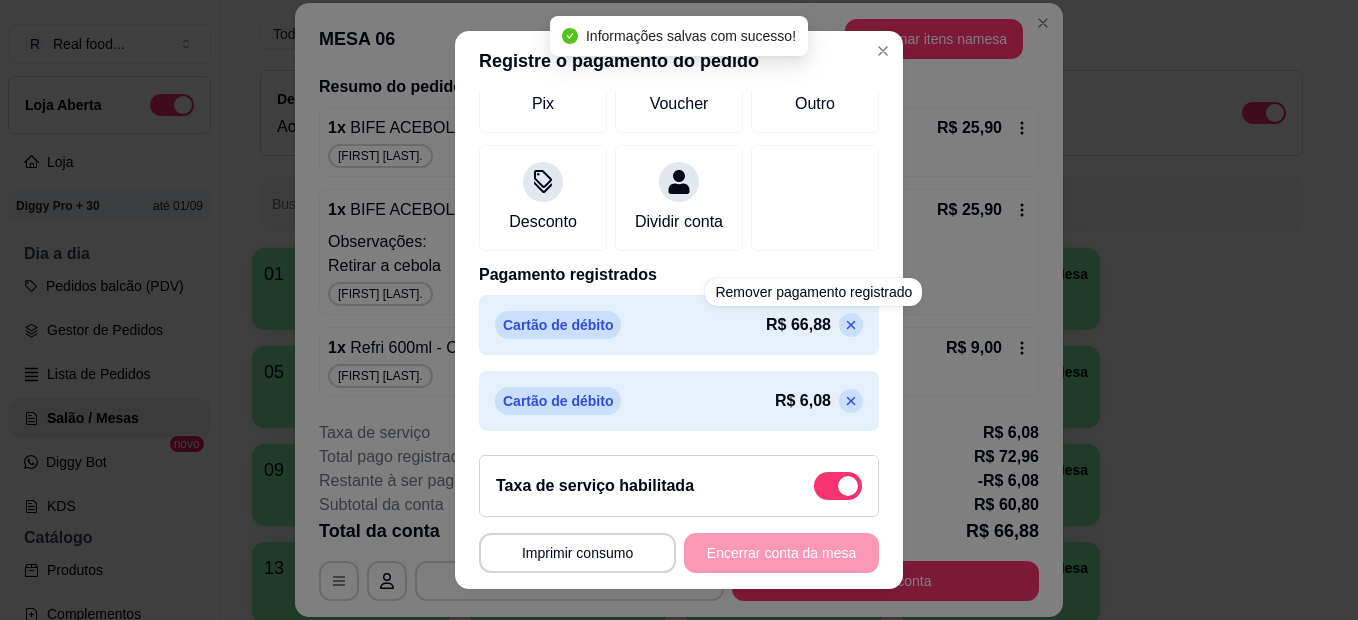 scroll, scrollTop: 386, scrollLeft: 0, axis: vertical 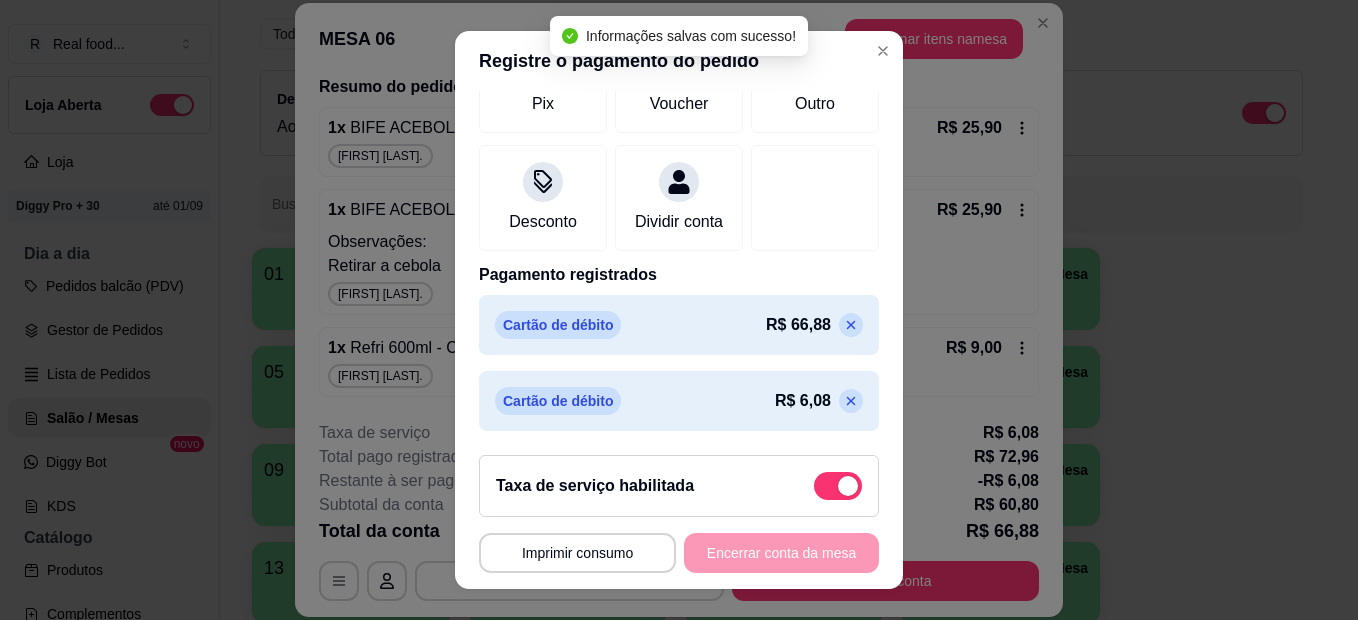click 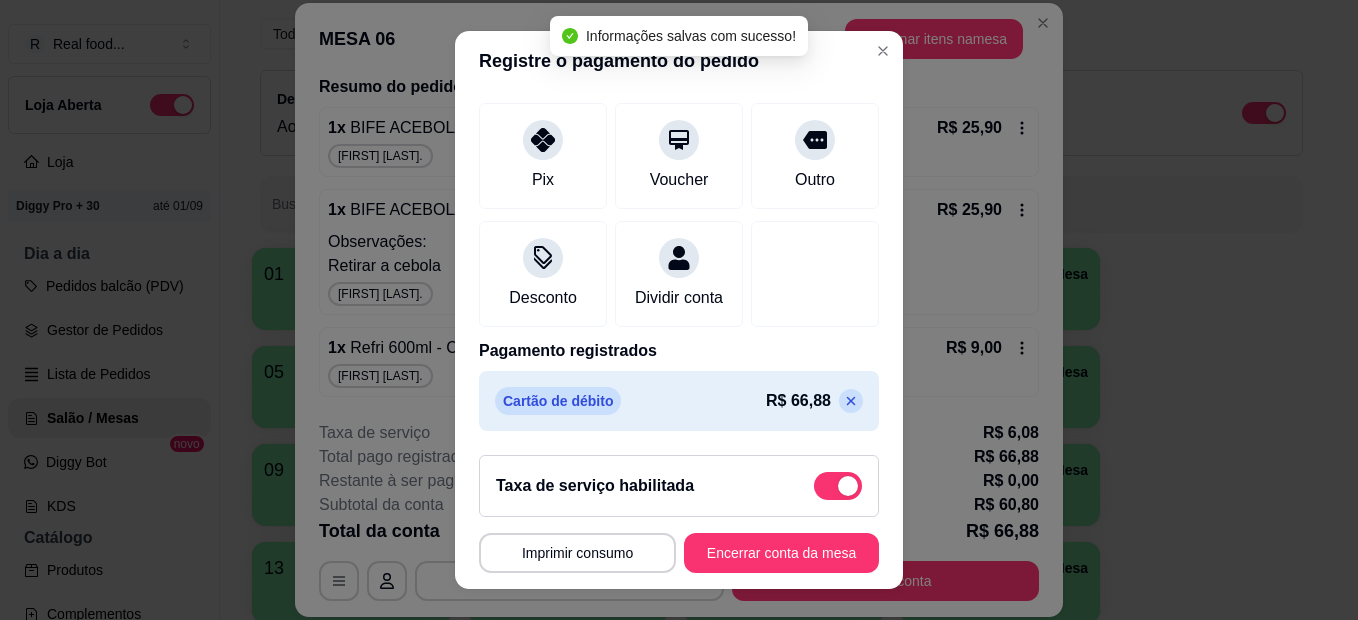 type on "R$ 0,00" 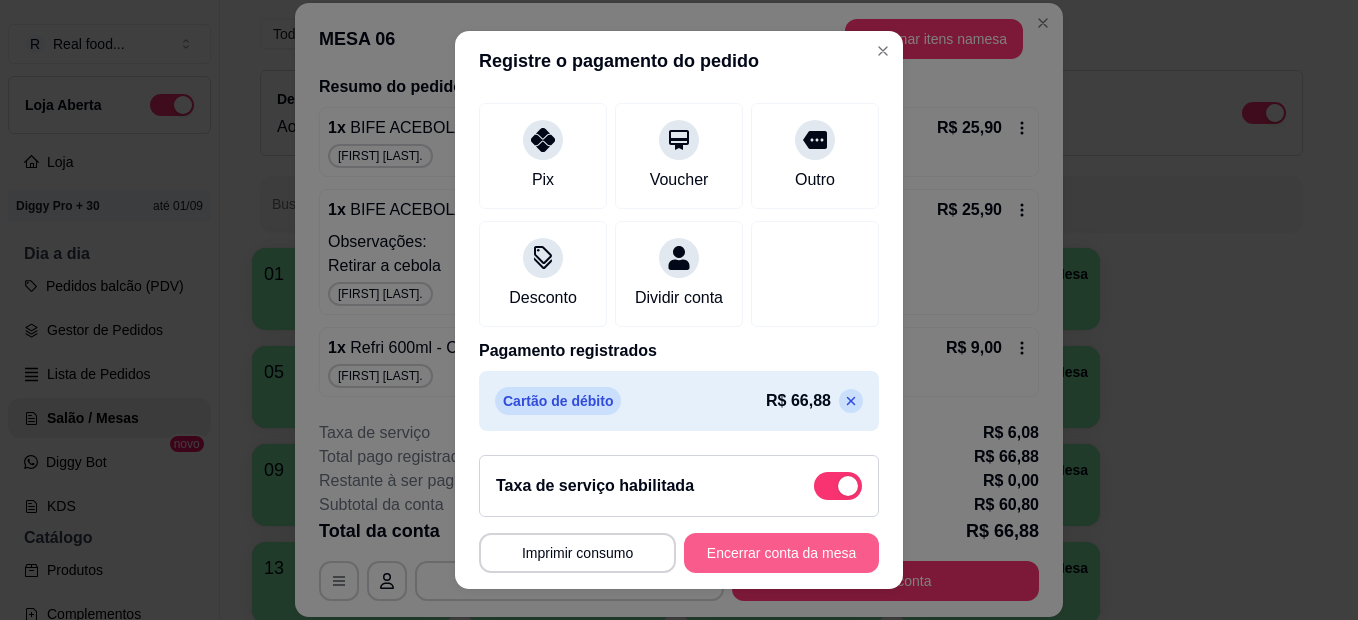 click on "Encerrar conta da mesa" at bounding box center [781, 553] 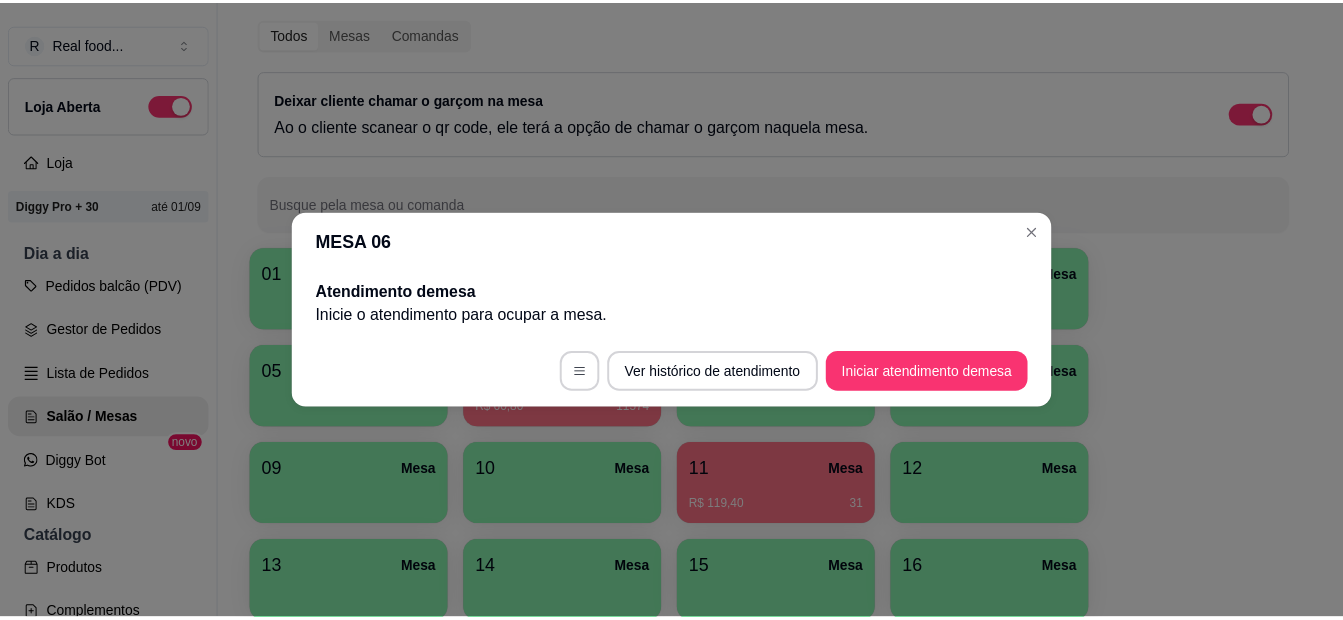 scroll, scrollTop: 0, scrollLeft: 0, axis: both 